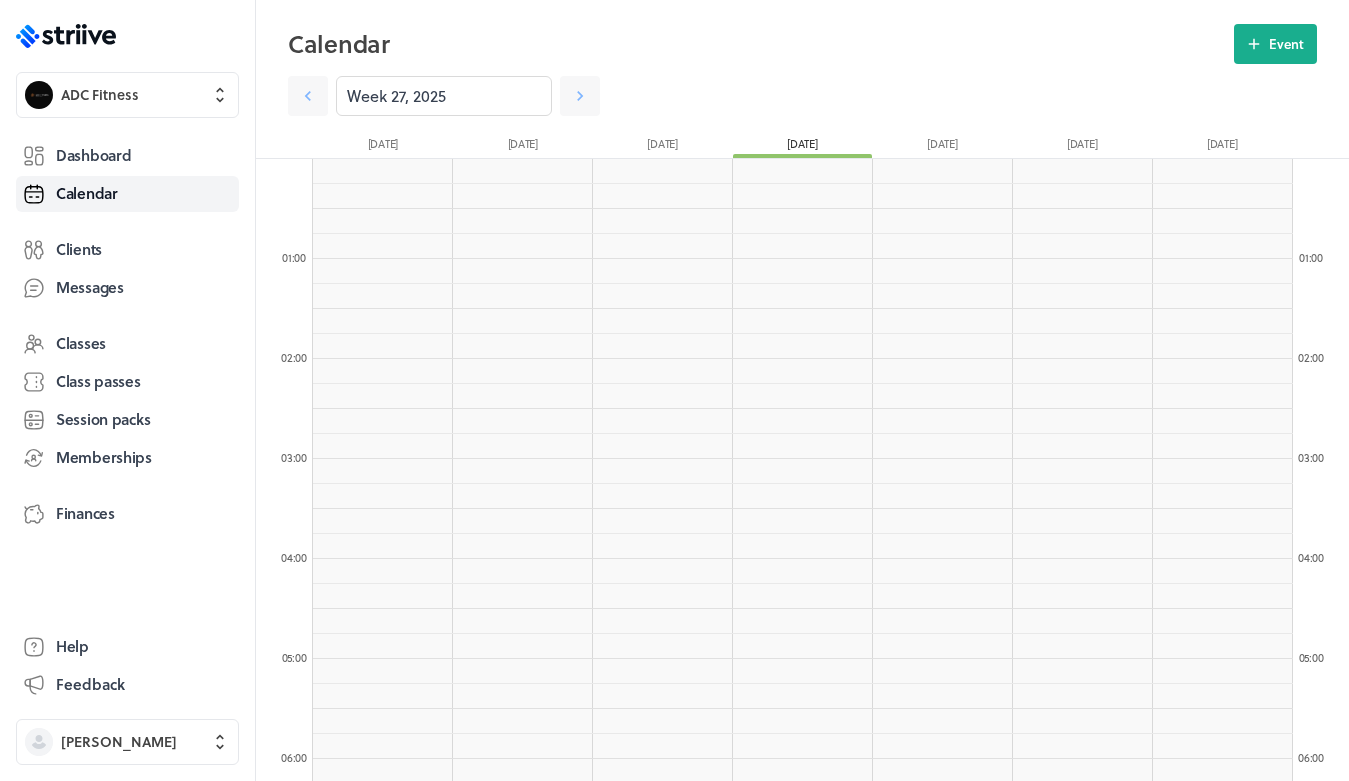 scroll, scrollTop: 1470, scrollLeft: 0, axis: vertical 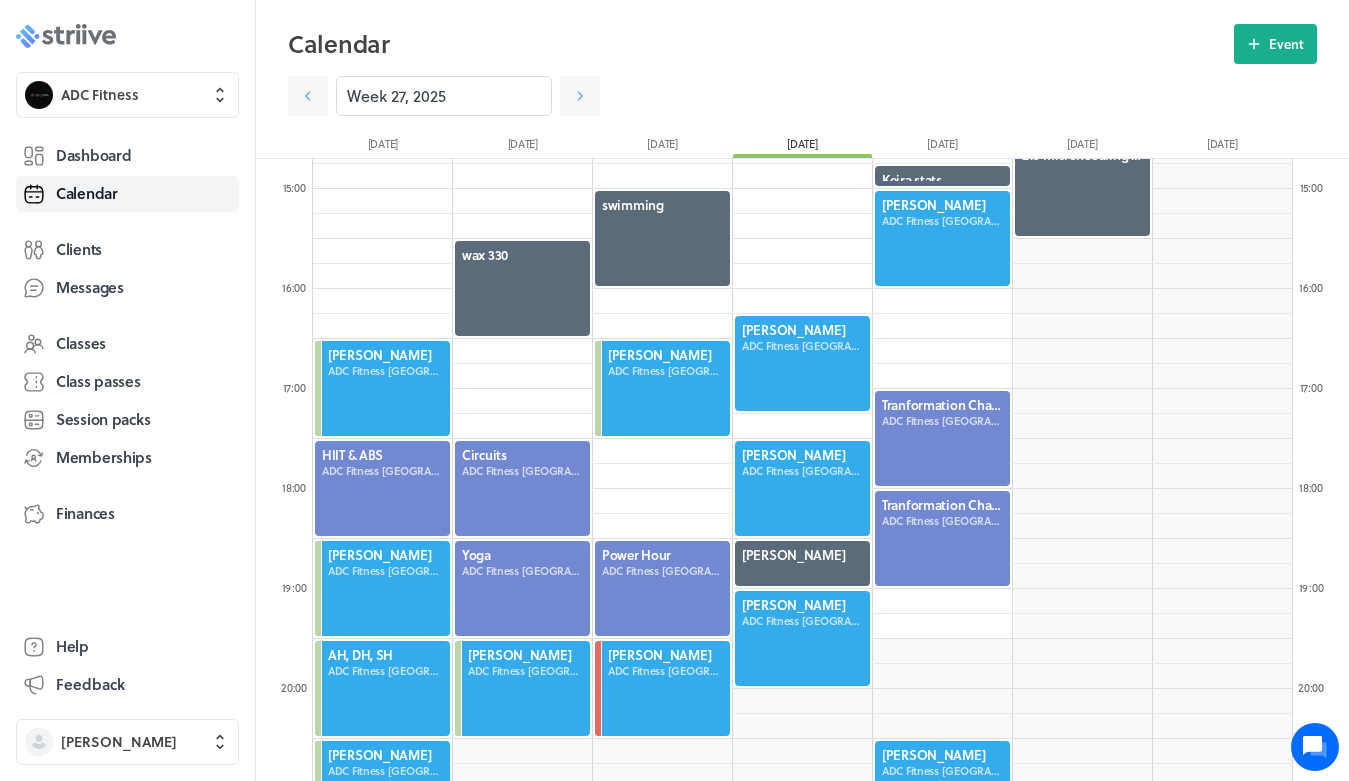 click 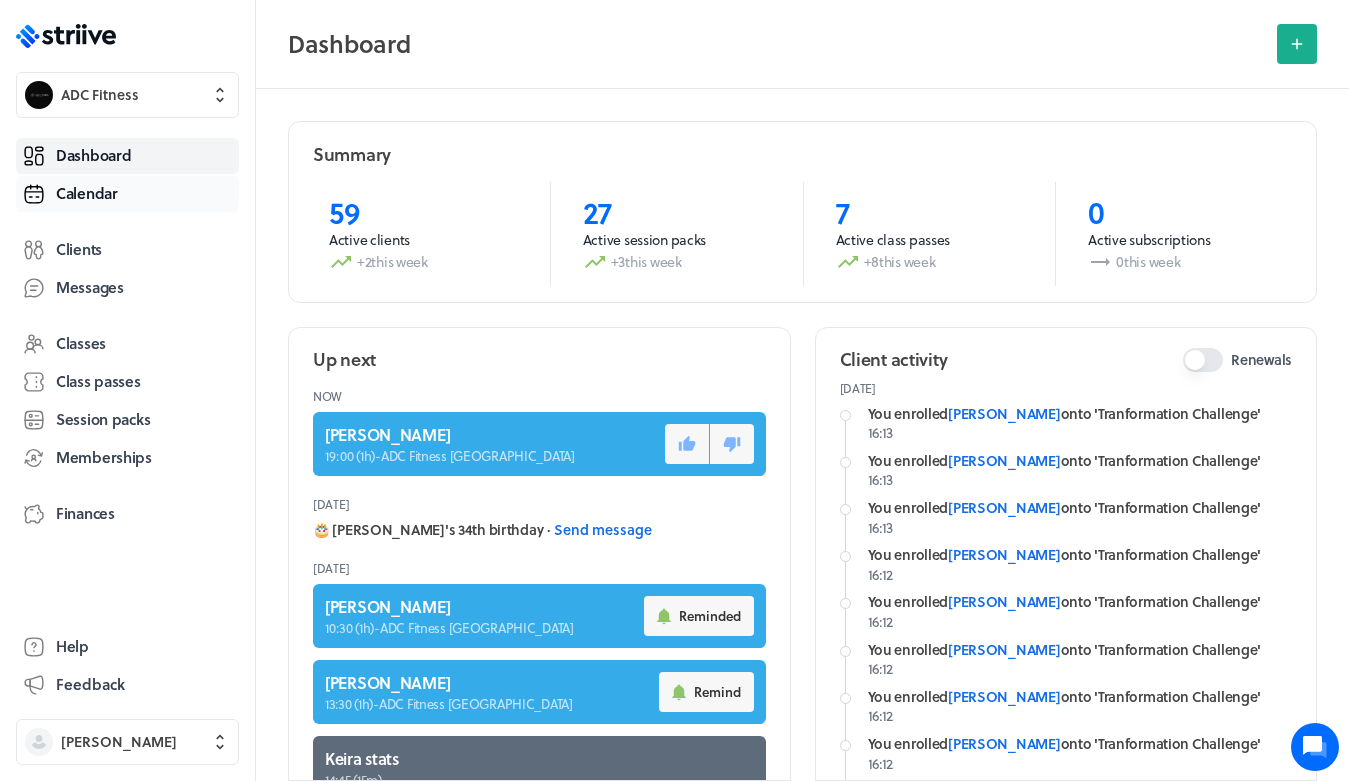 click on "Calendar" at bounding box center (127, 194) 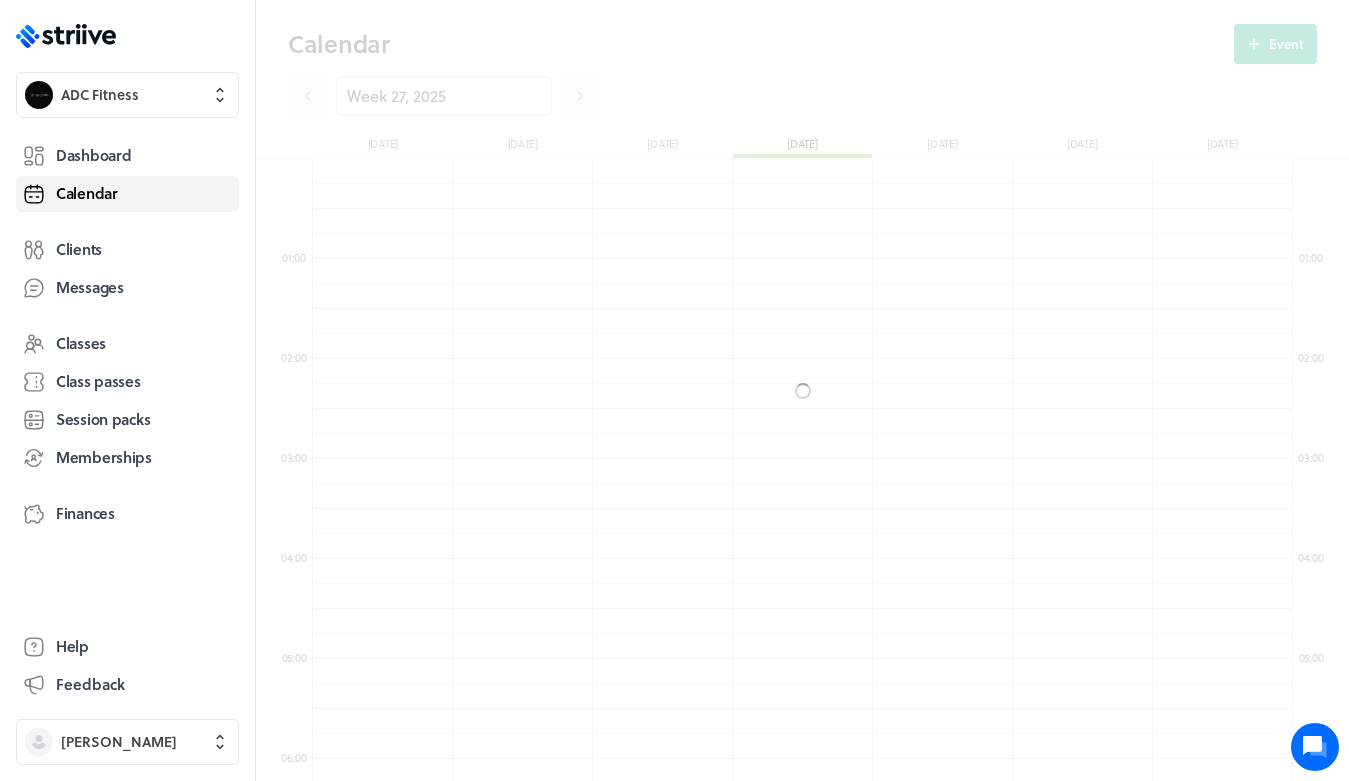 scroll, scrollTop: 850, scrollLeft: 0, axis: vertical 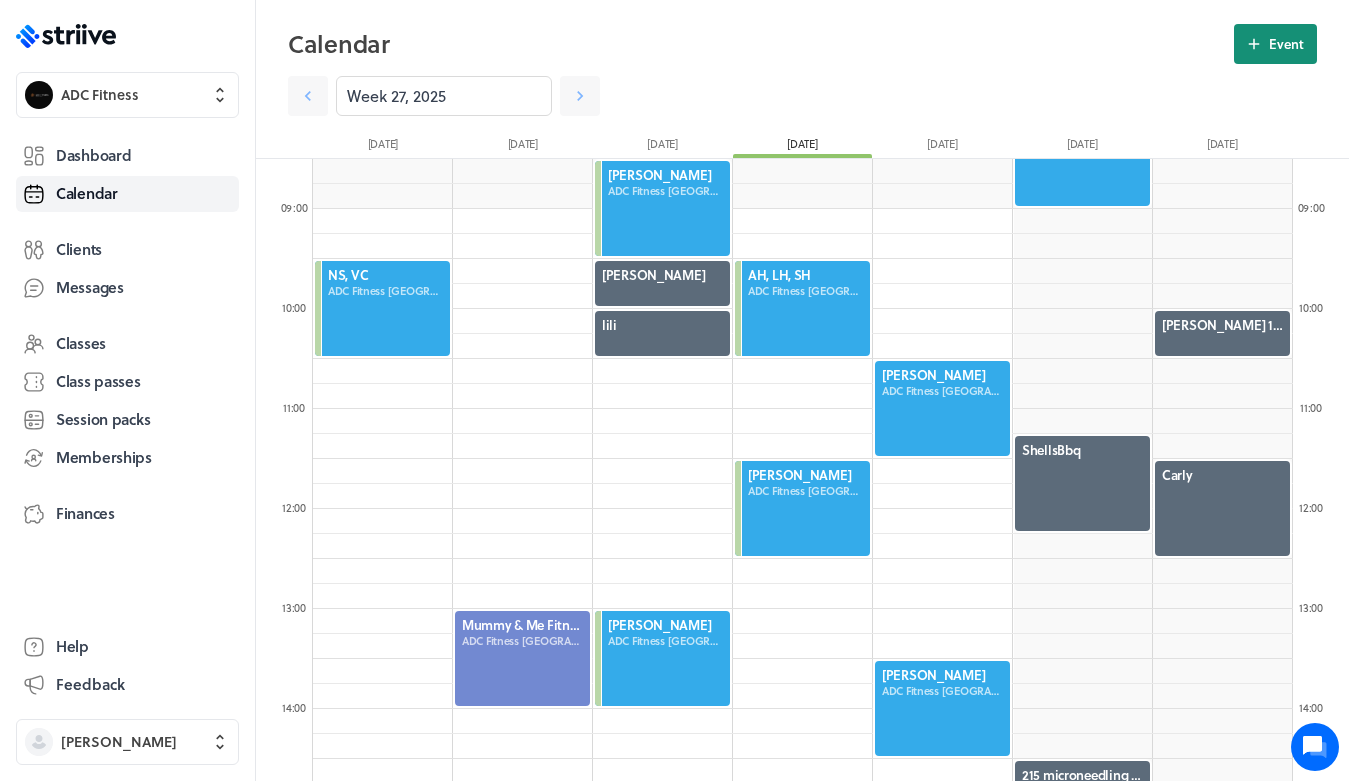 click on "Event" at bounding box center [1286, 44] 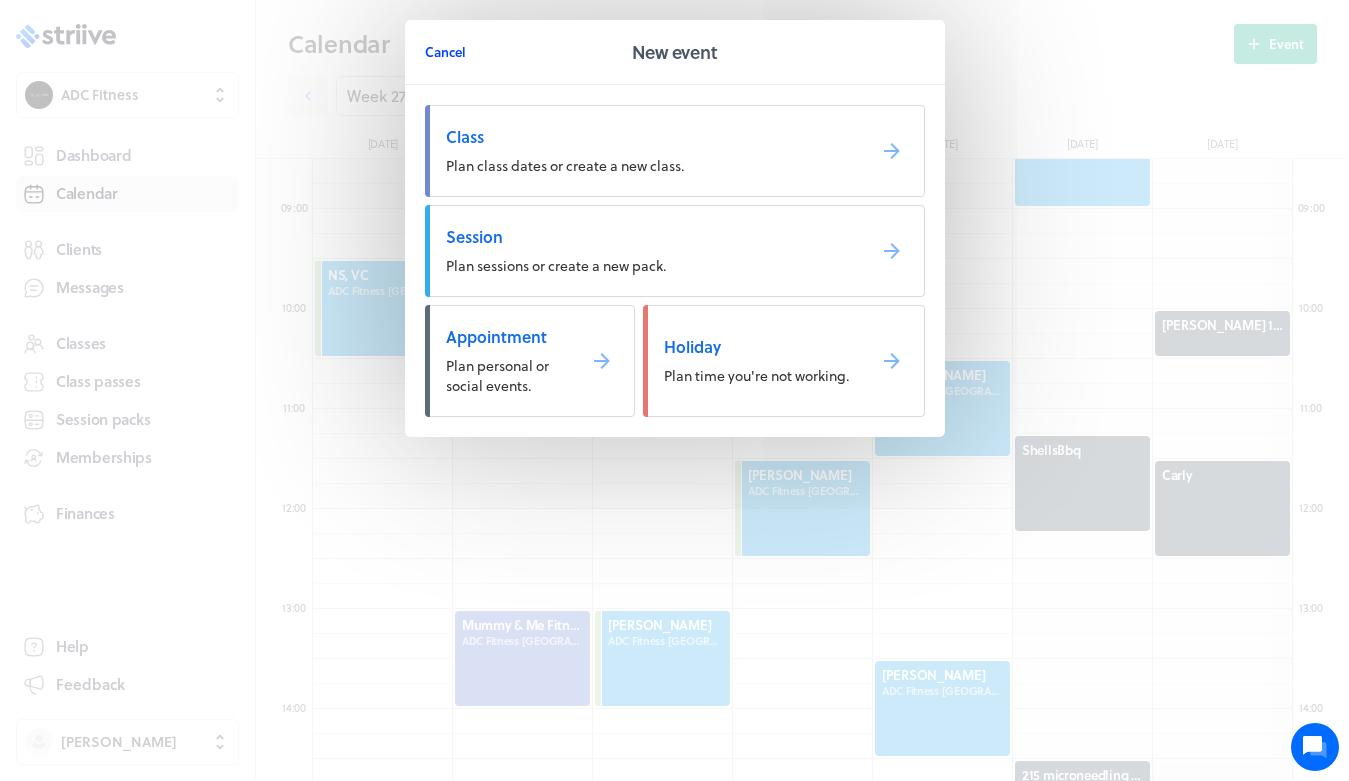click on "Cancel" at bounding box center [445, 52] 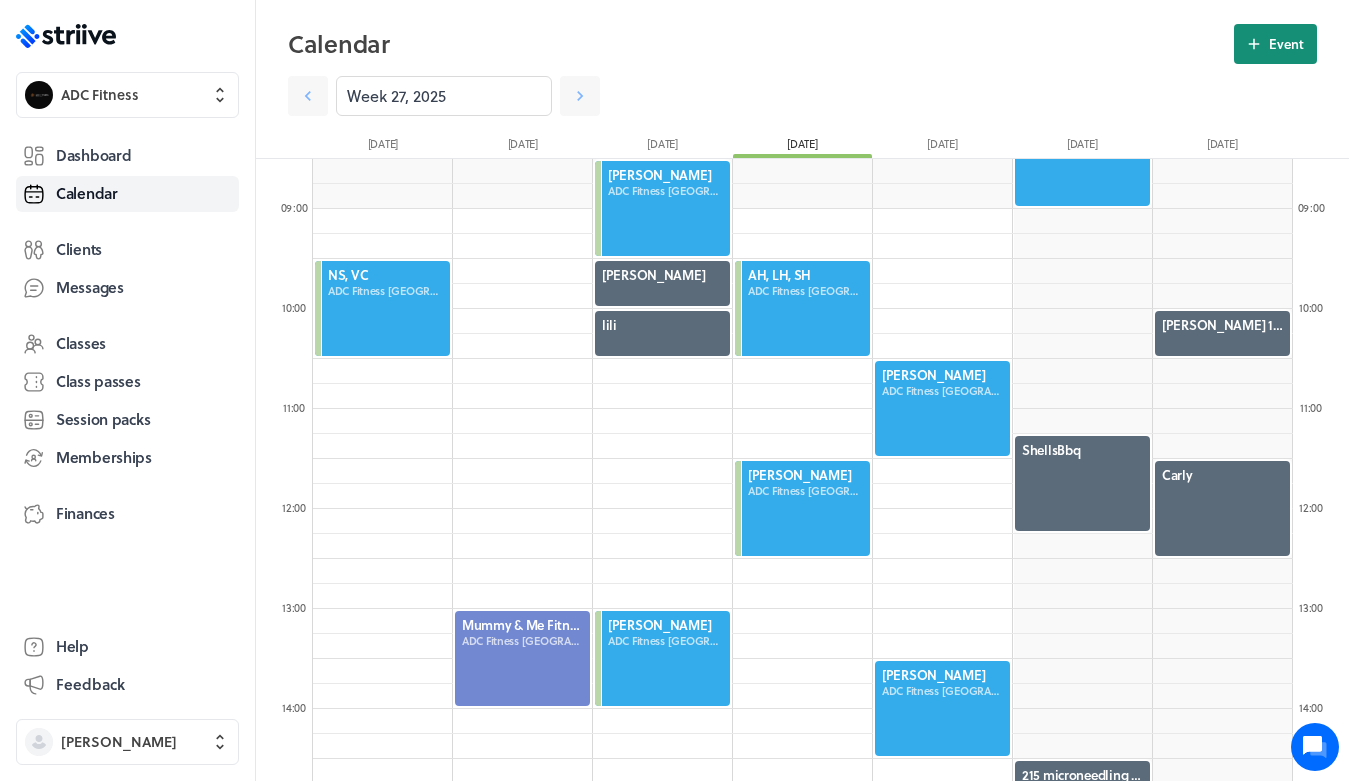 click on "Event" at bounding box center (1275, 44) 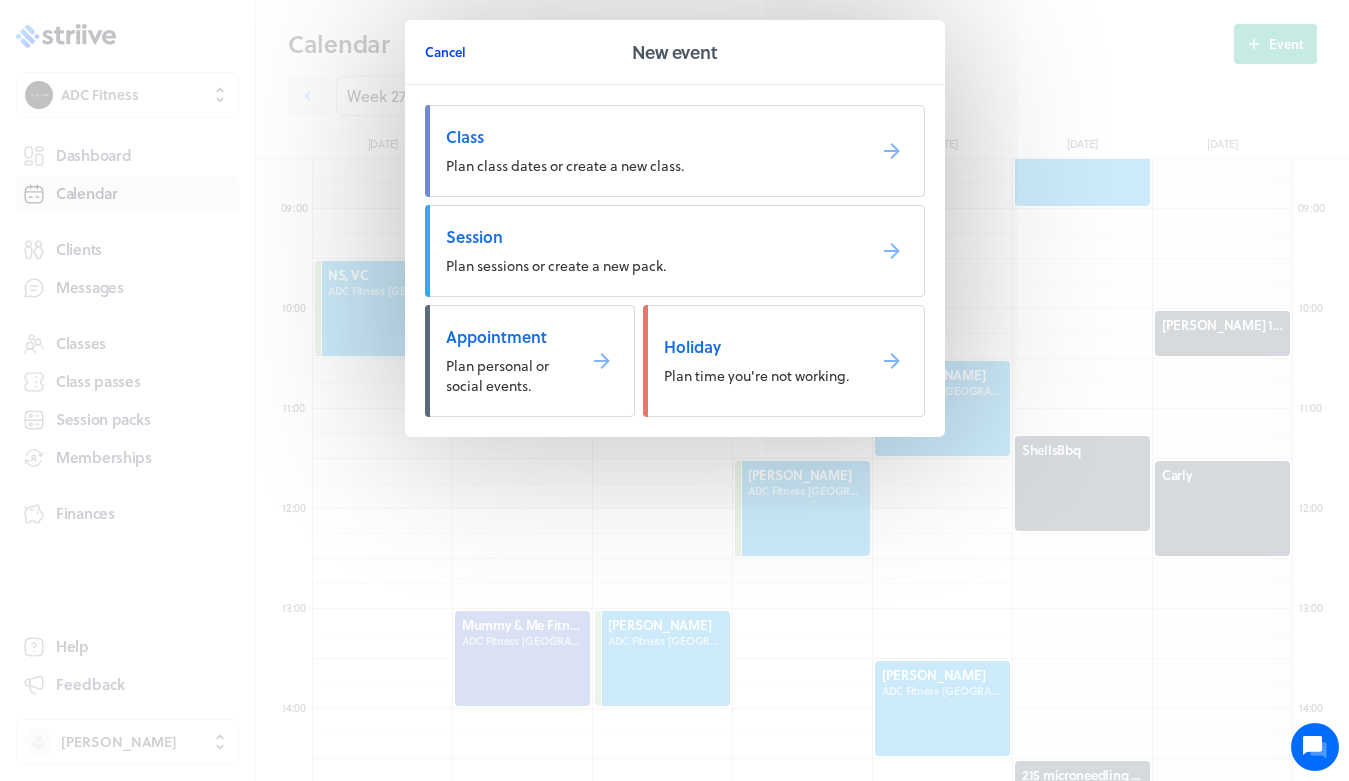 click on "Cancel" at bounding box center [445, 52] 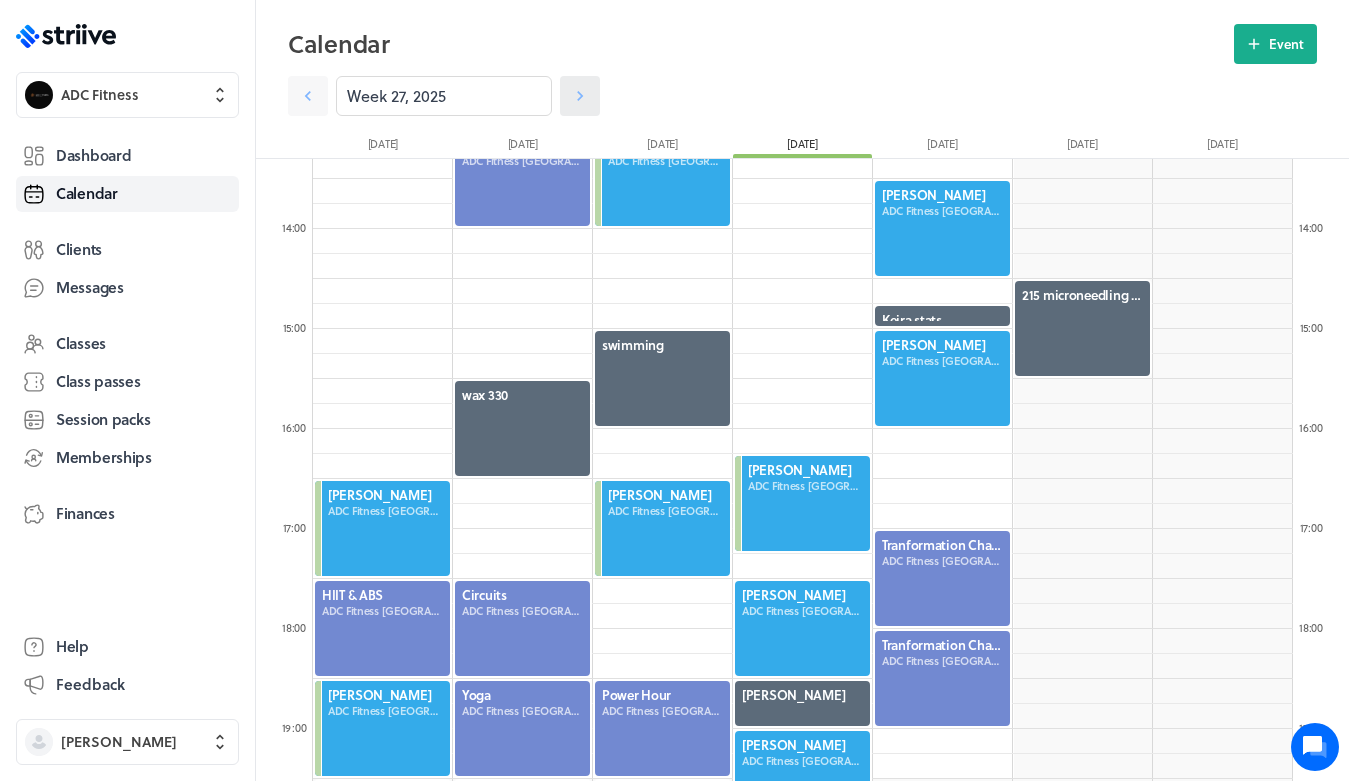 scroll, scrollTop: 1339, scrollLeft: 0, axis: vertical 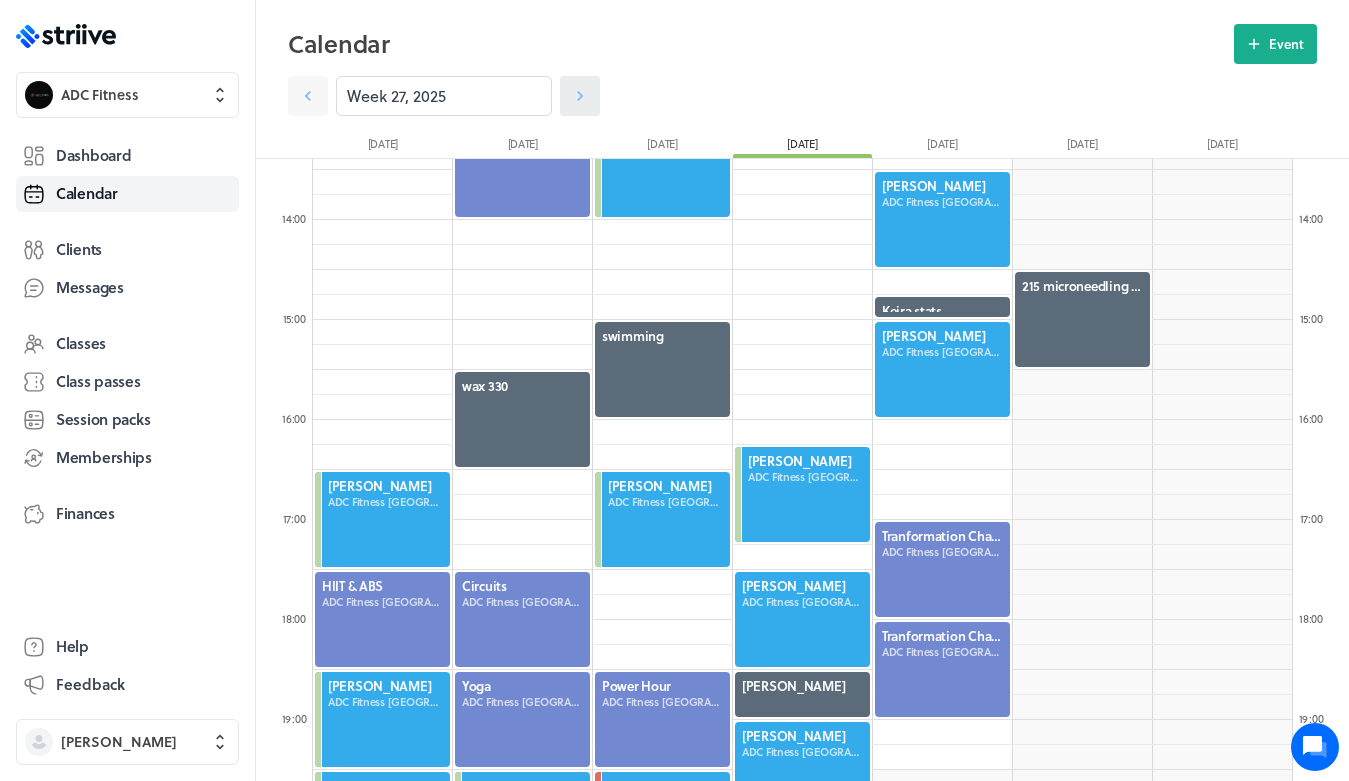 click at bounding box center [580, 96] 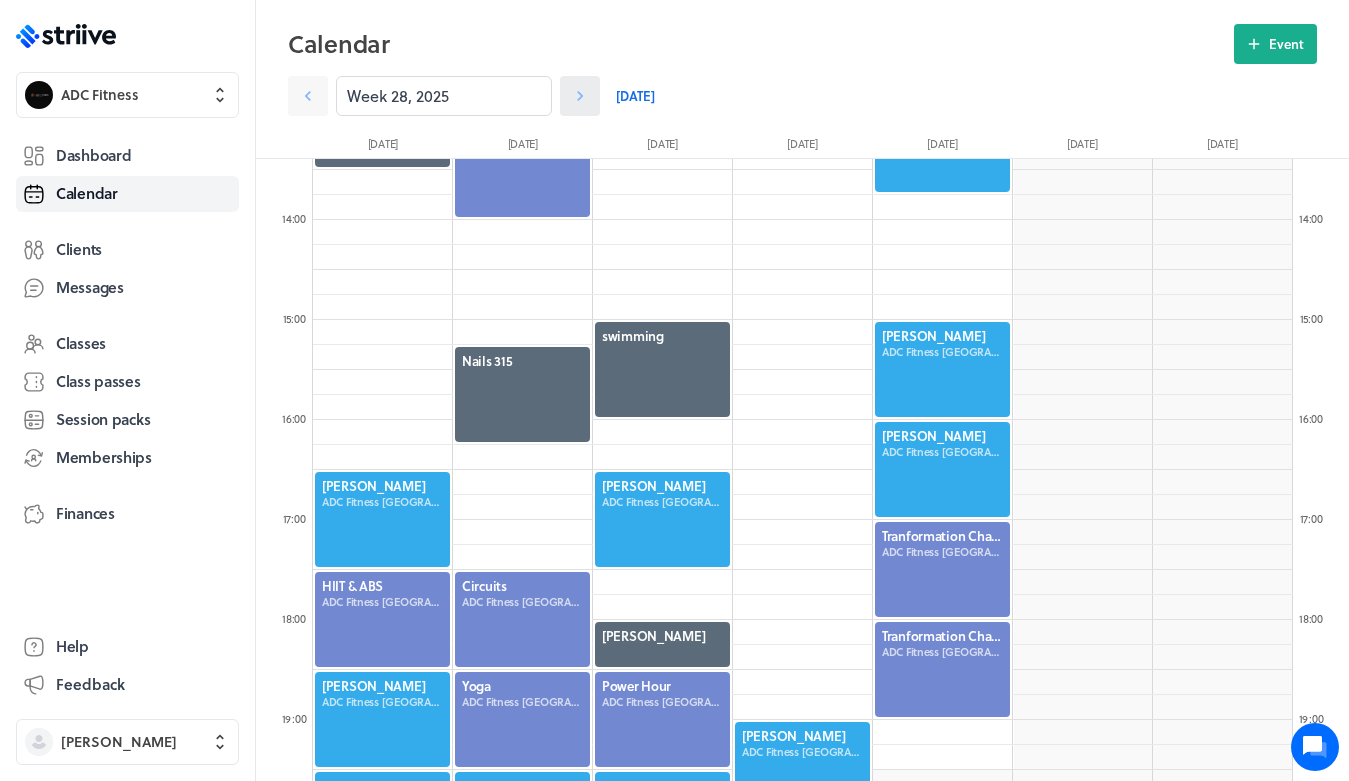 click at bounding box center (580, 96) 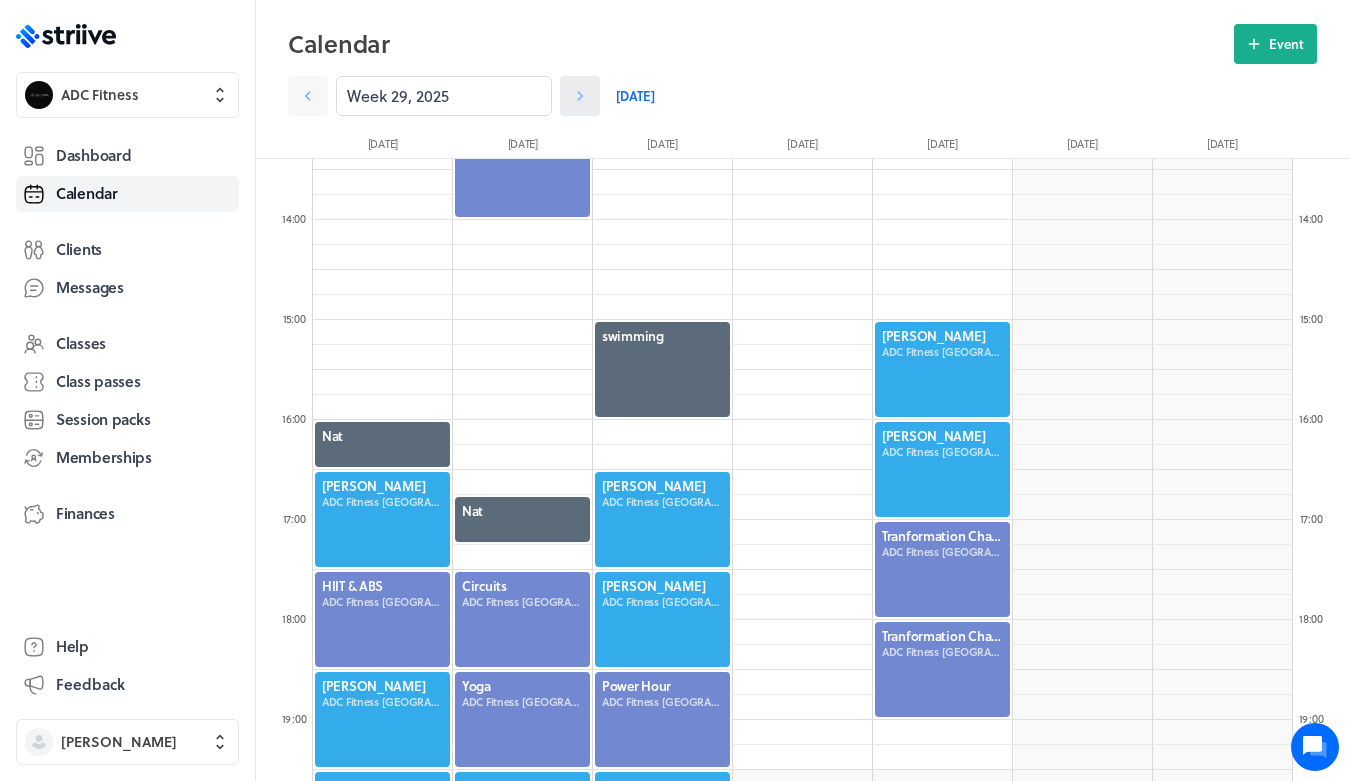 click at bounding box center [580, 96] 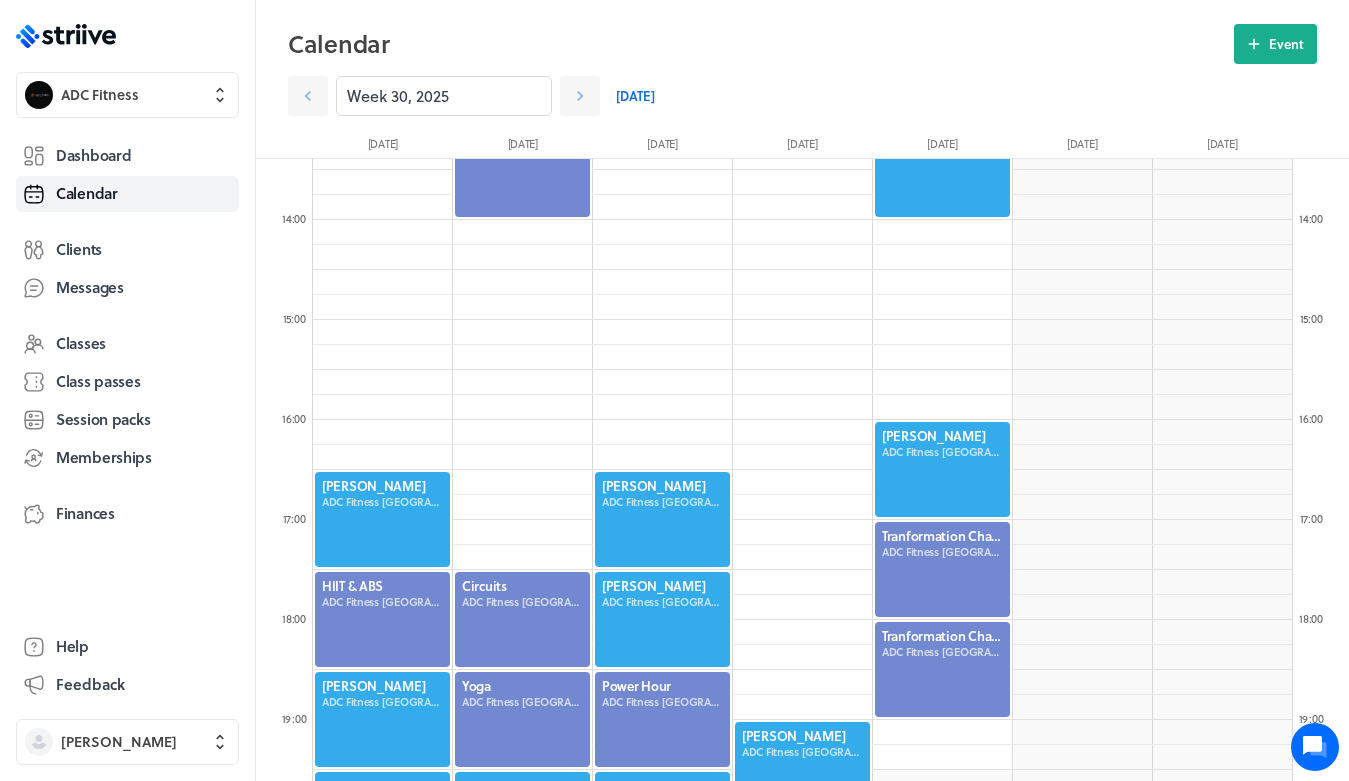 click on "Week 30, 2025
[DATE]" at bounding box center (662, 96) 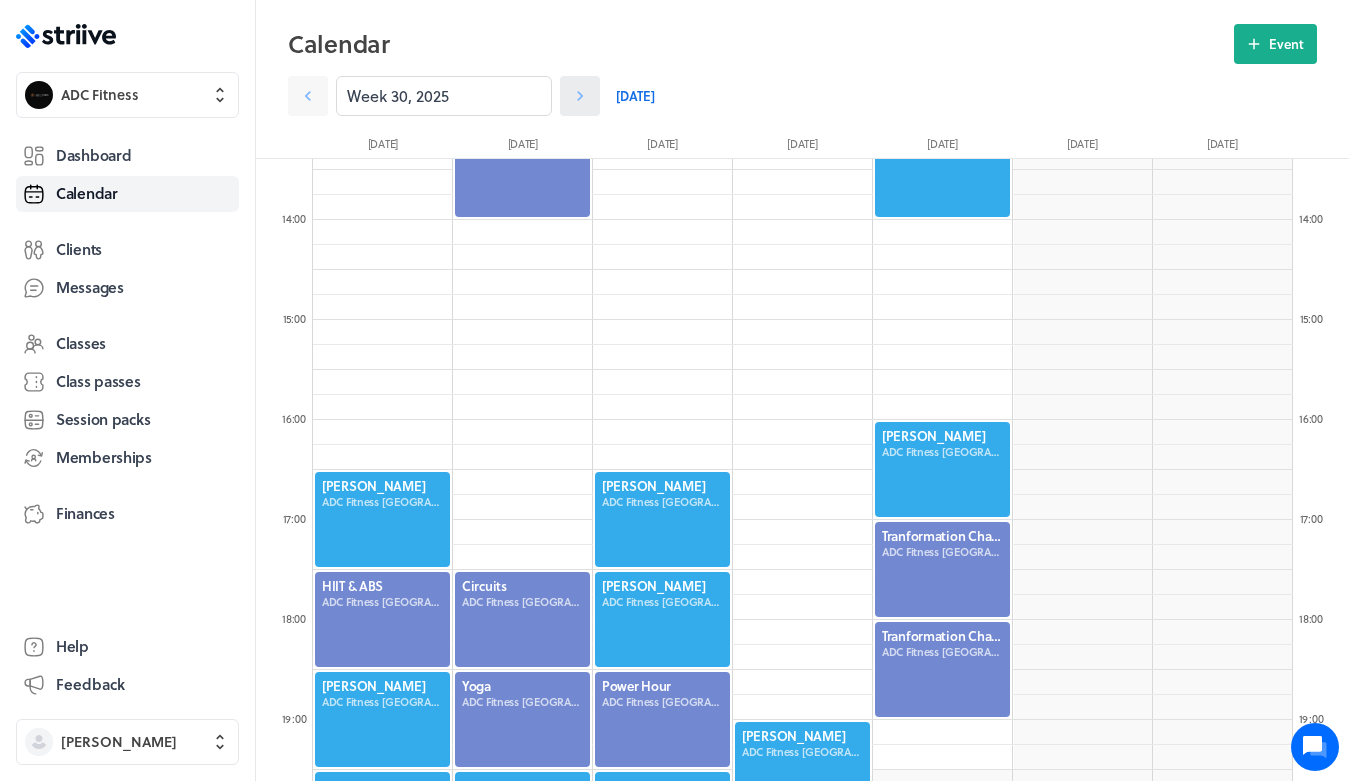 click at bounding box center (580, 96) 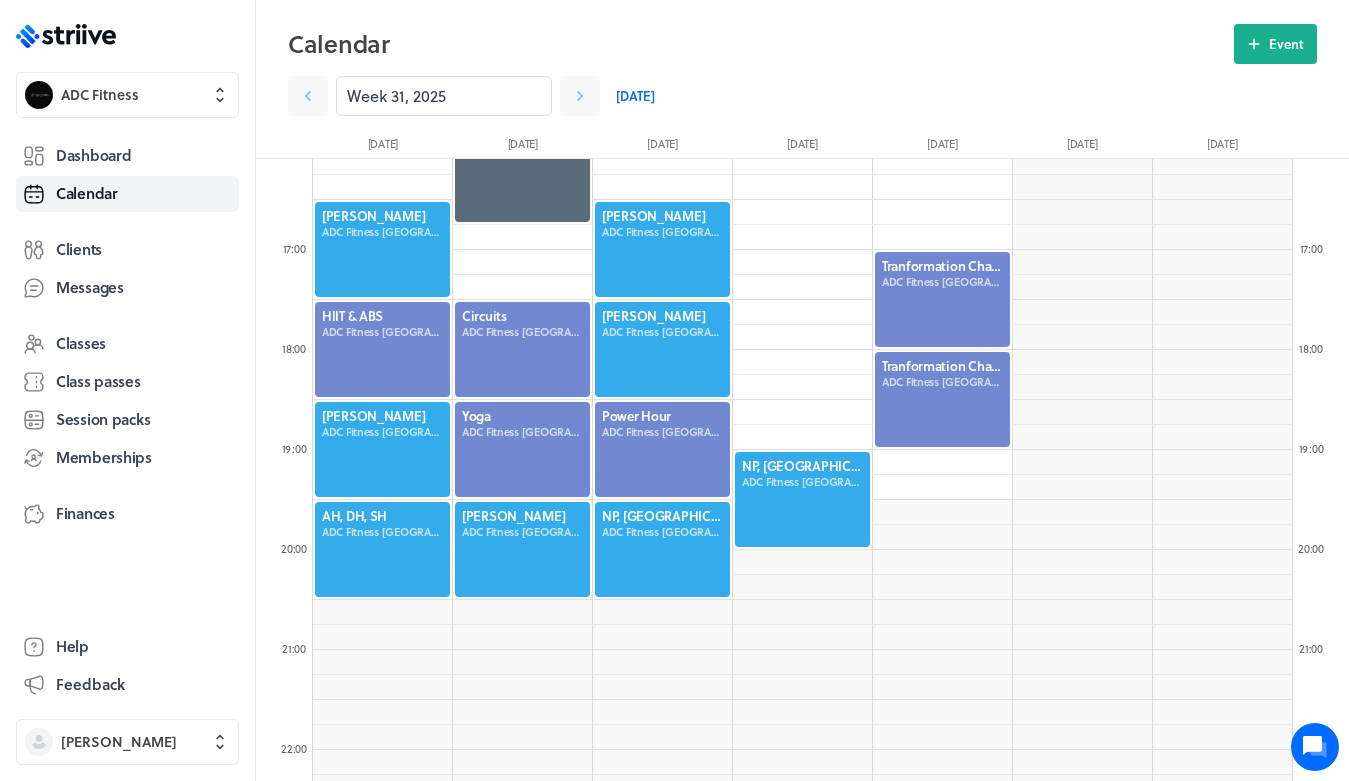 scroll, scrollTop: 1610, scrollLeft: 0, axis: vertical 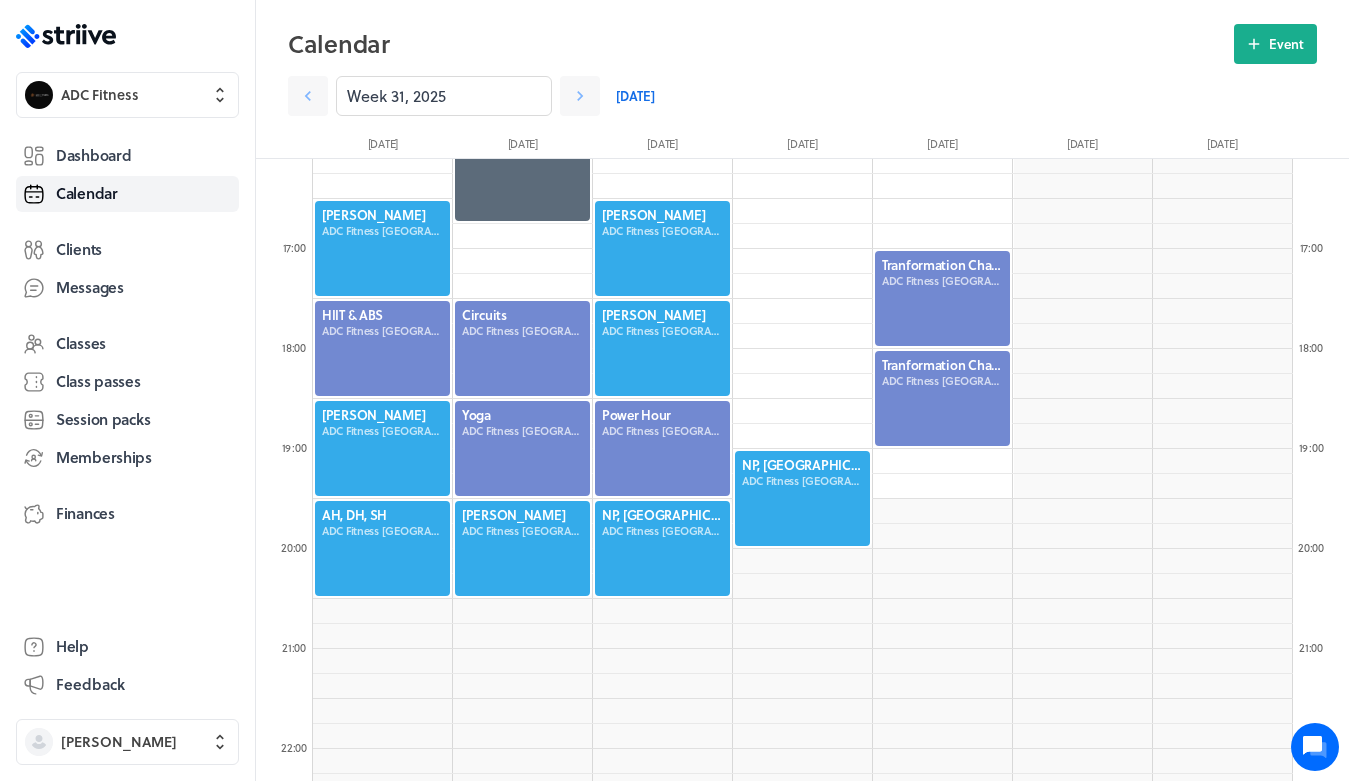 click at bounding box center [802, 498] 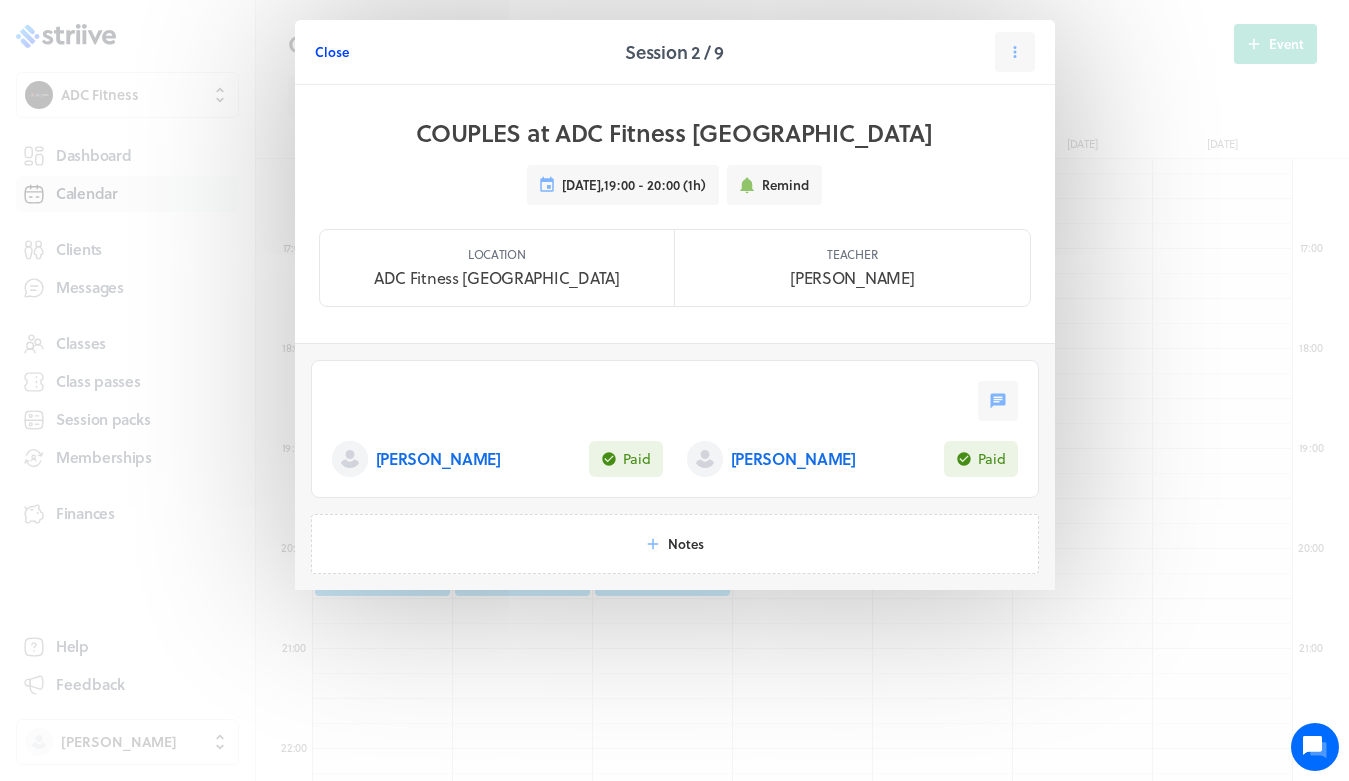 click on "Close" at bounding box center [332, 52] 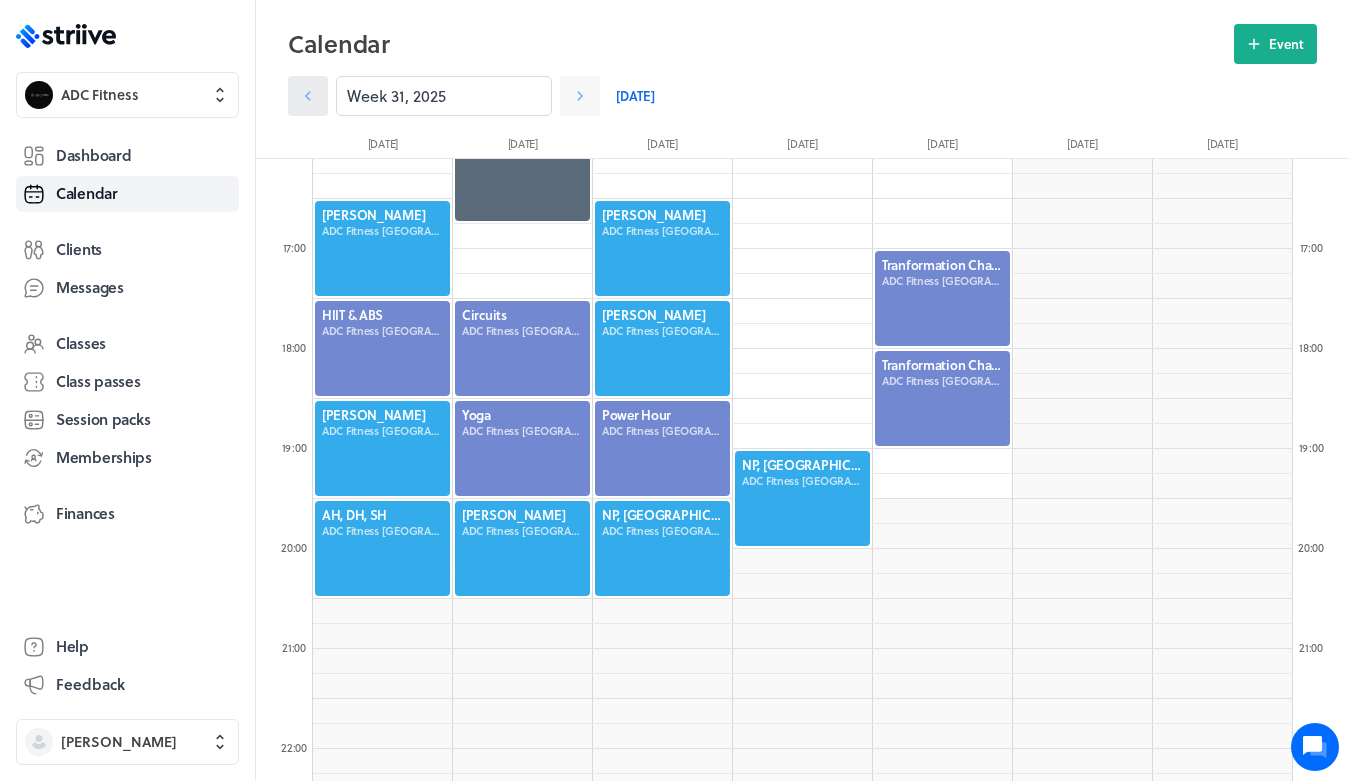 click 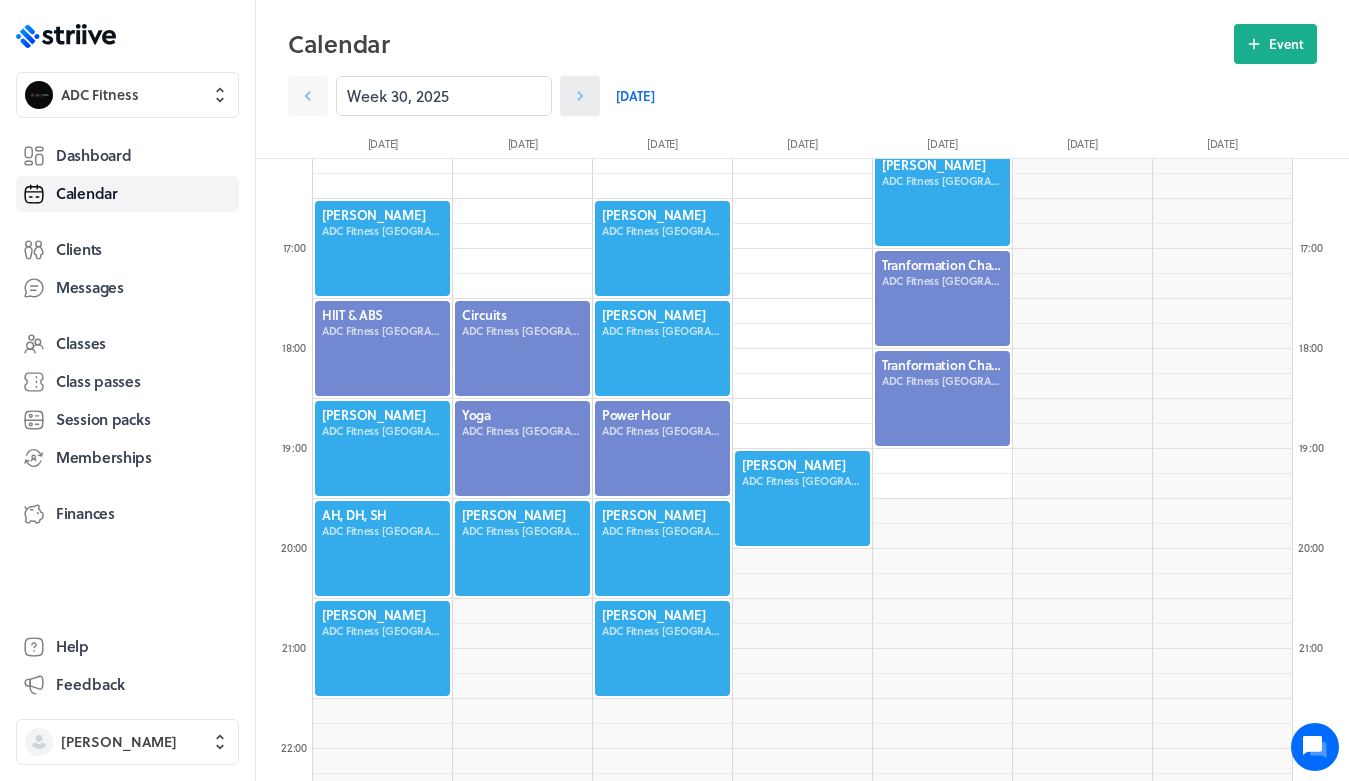 click at bounding box center (580, 96) 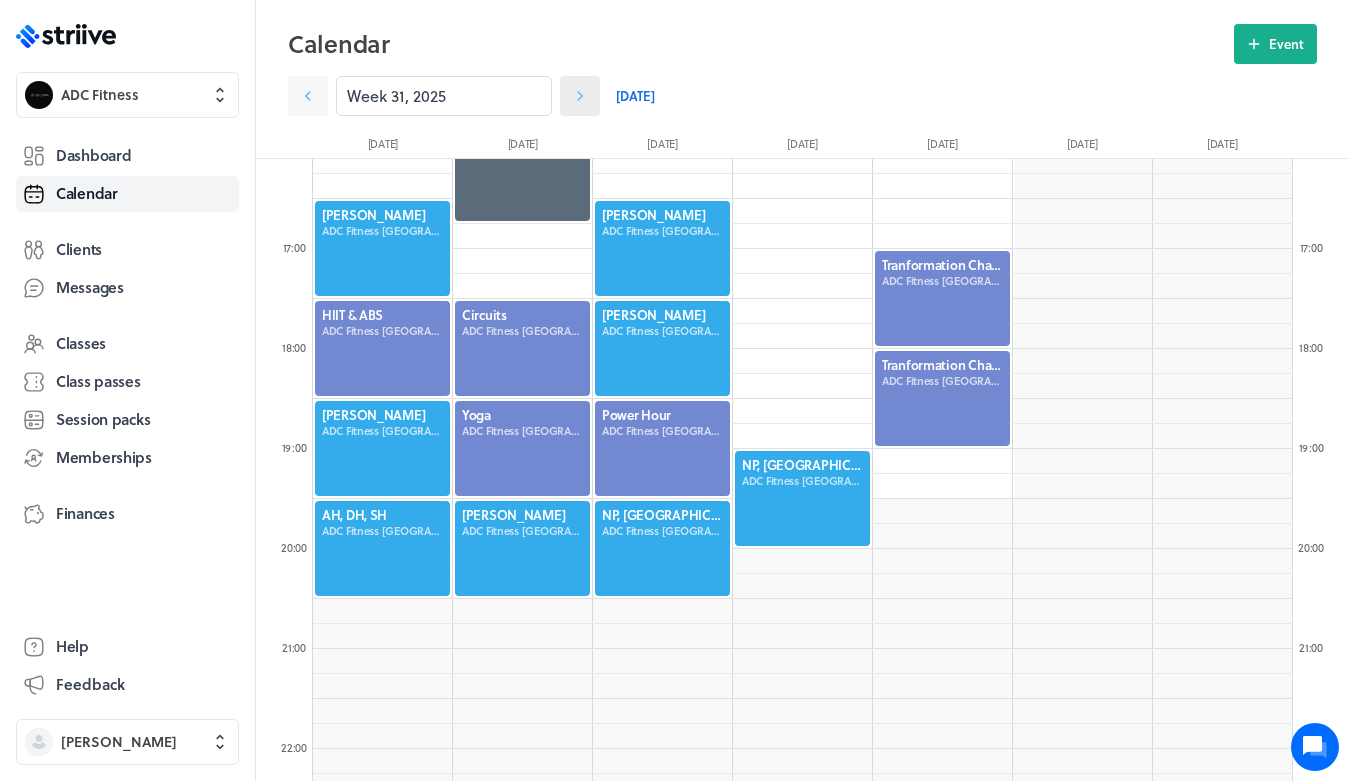 click at bounding box center (580, 96) 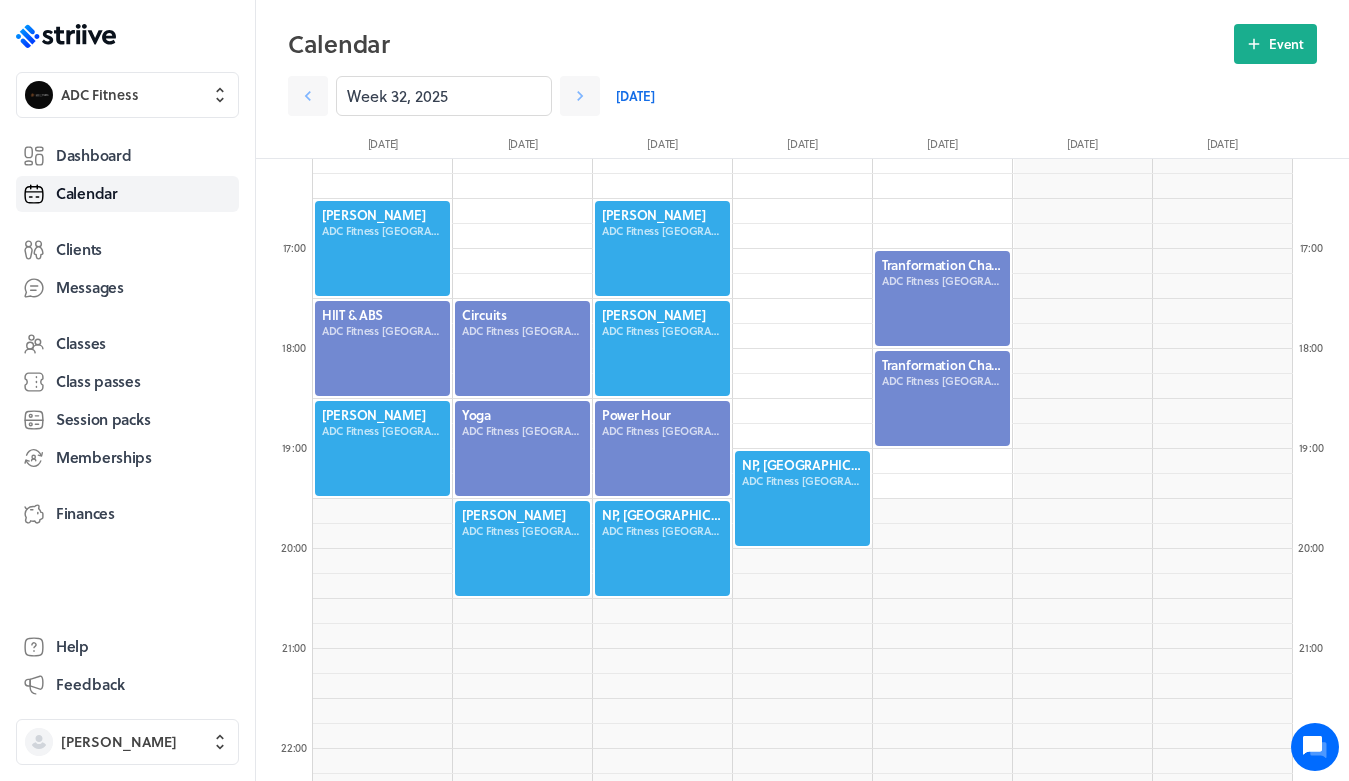 click at bounding box center (802, 498) 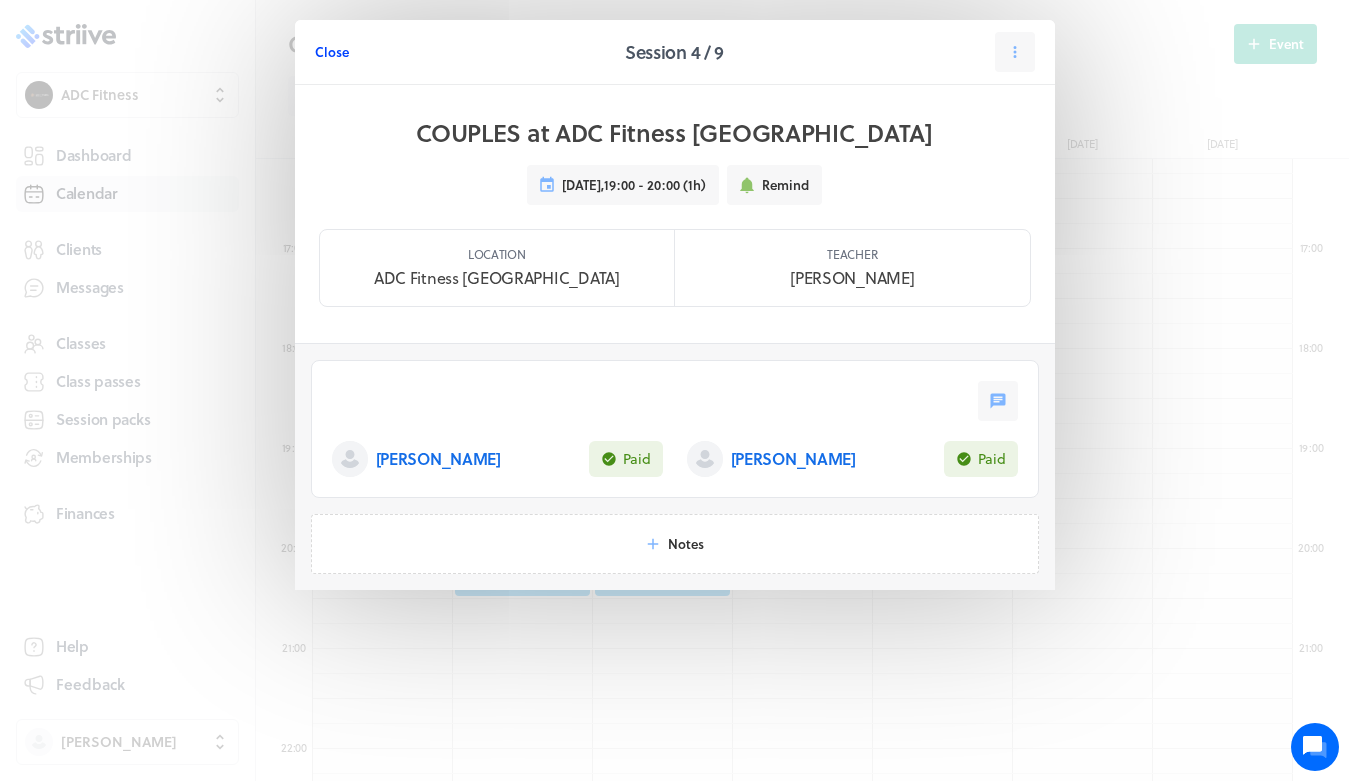 click on "Close" at bounding box center (332, 52) 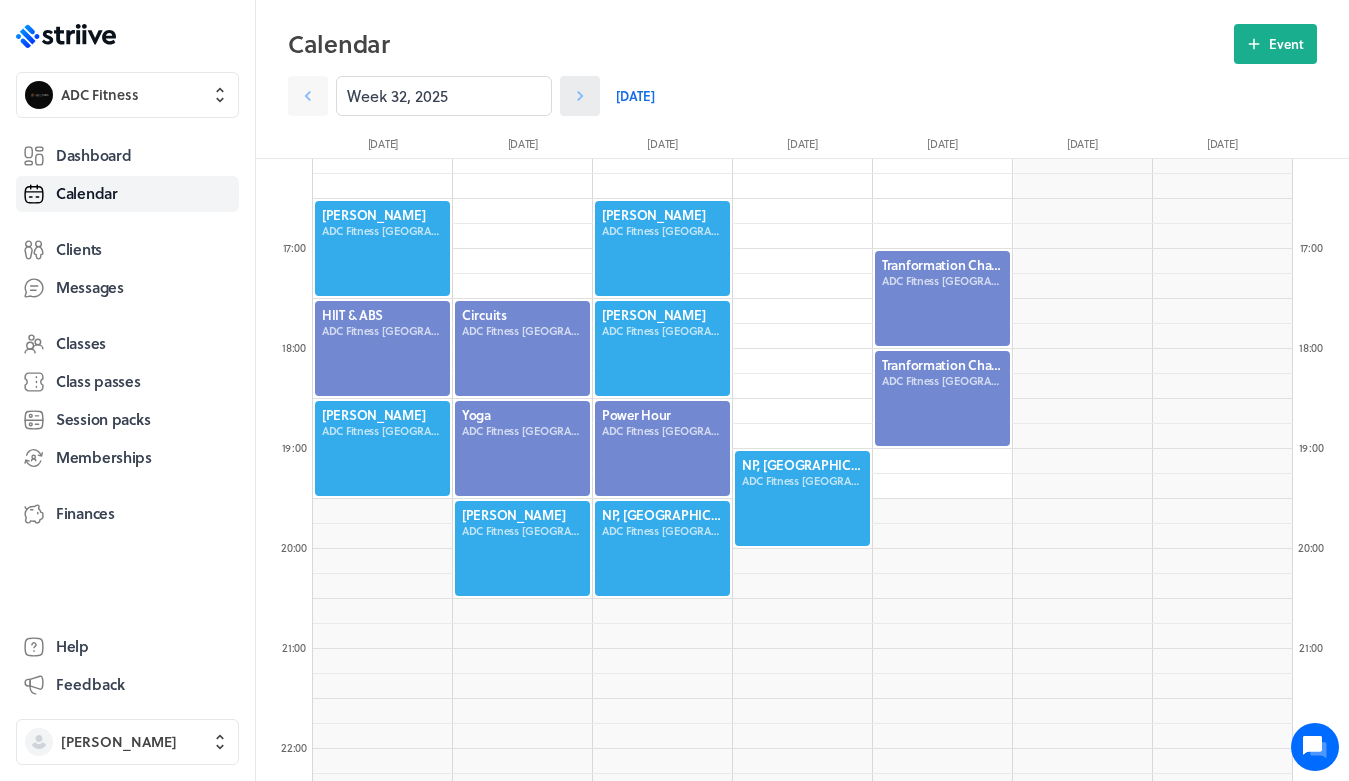 click 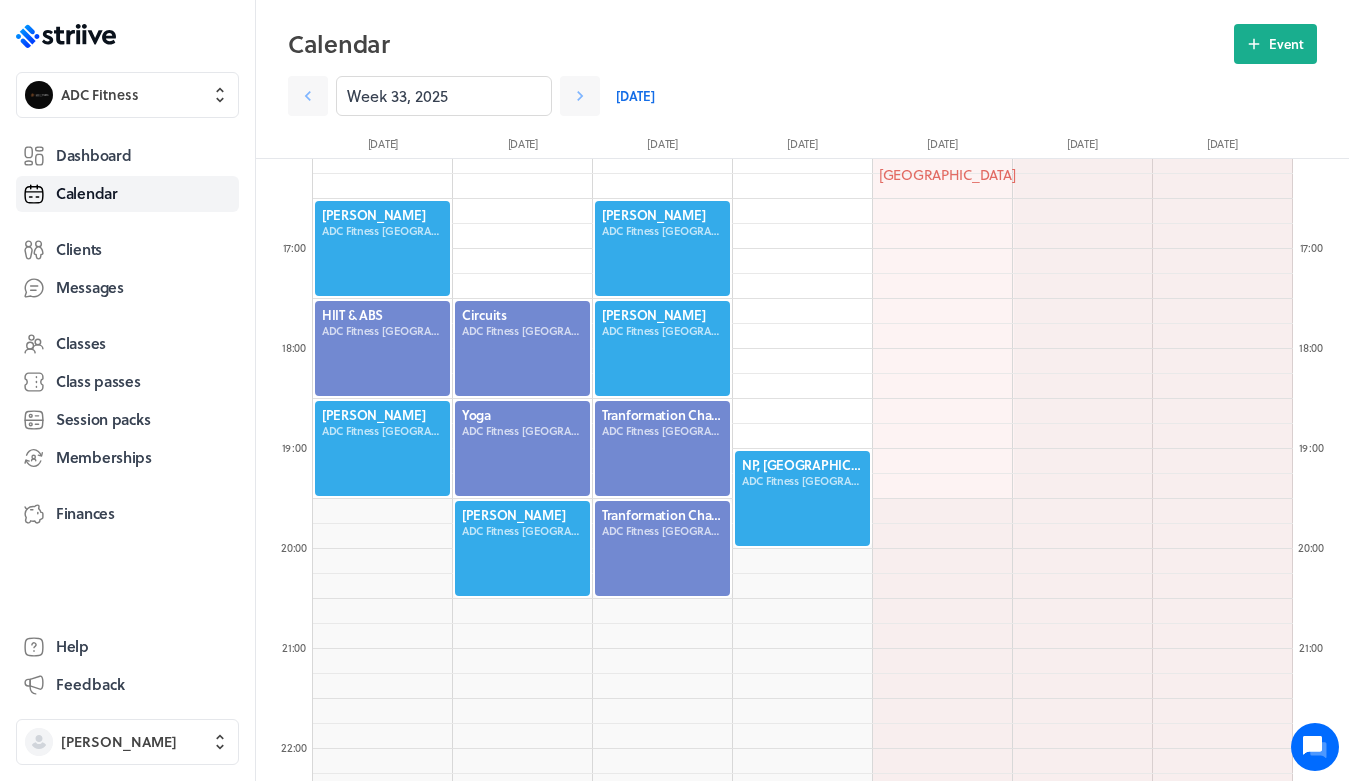click 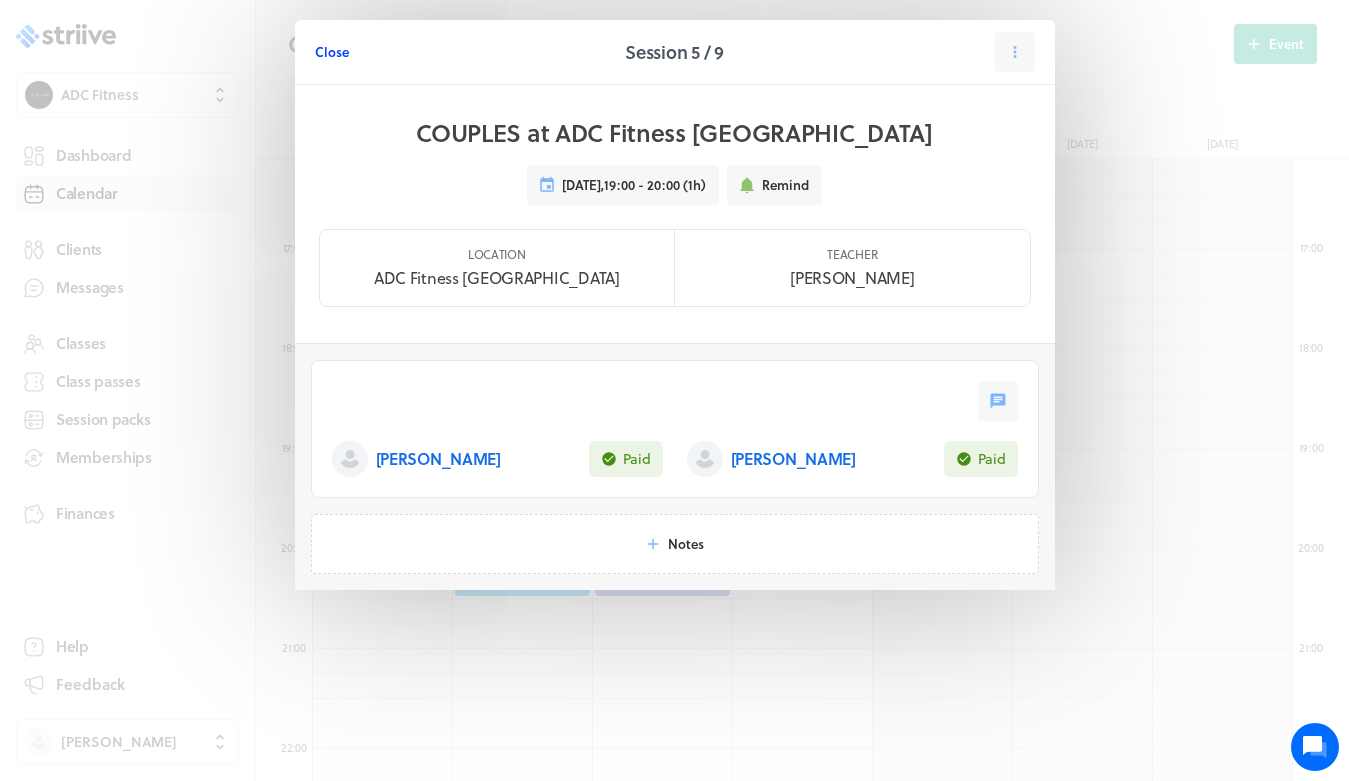 click on "Close" at bounding box center (332, 52) 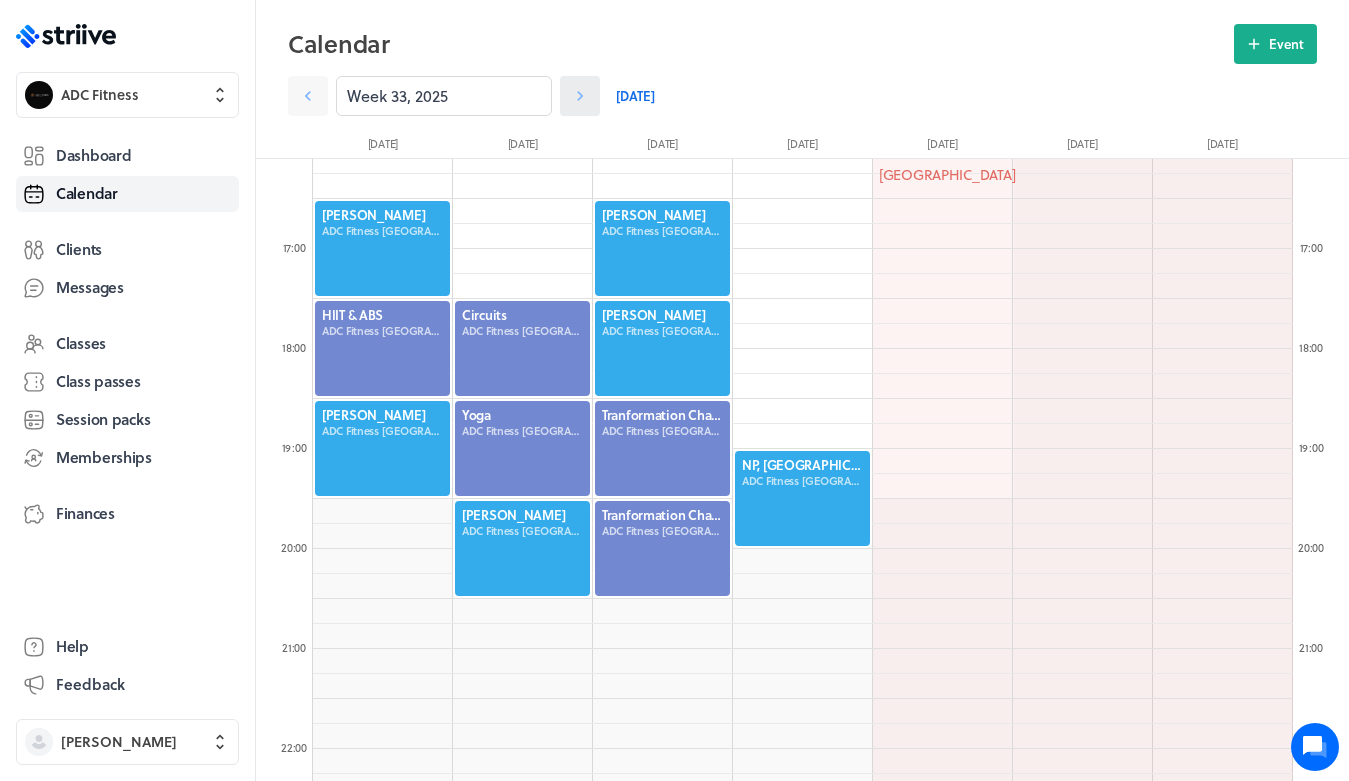 click 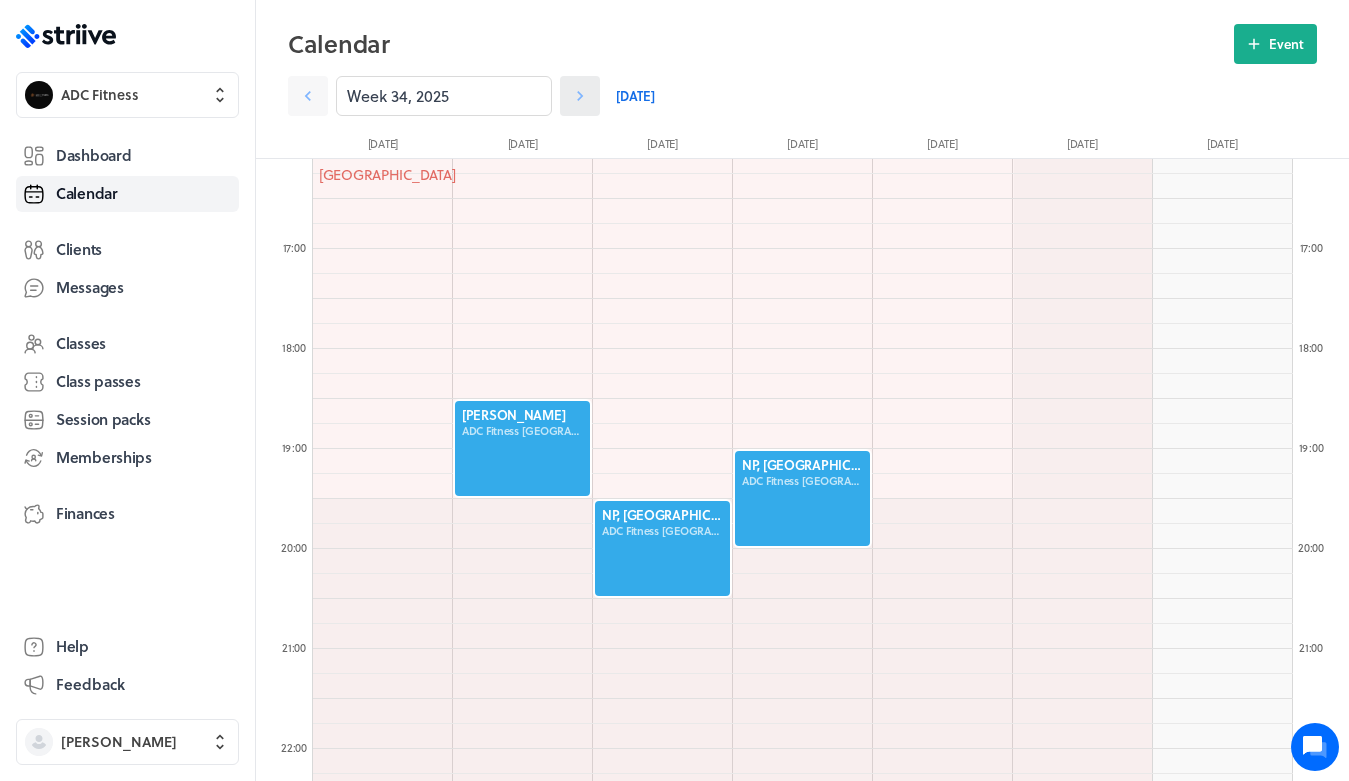 click 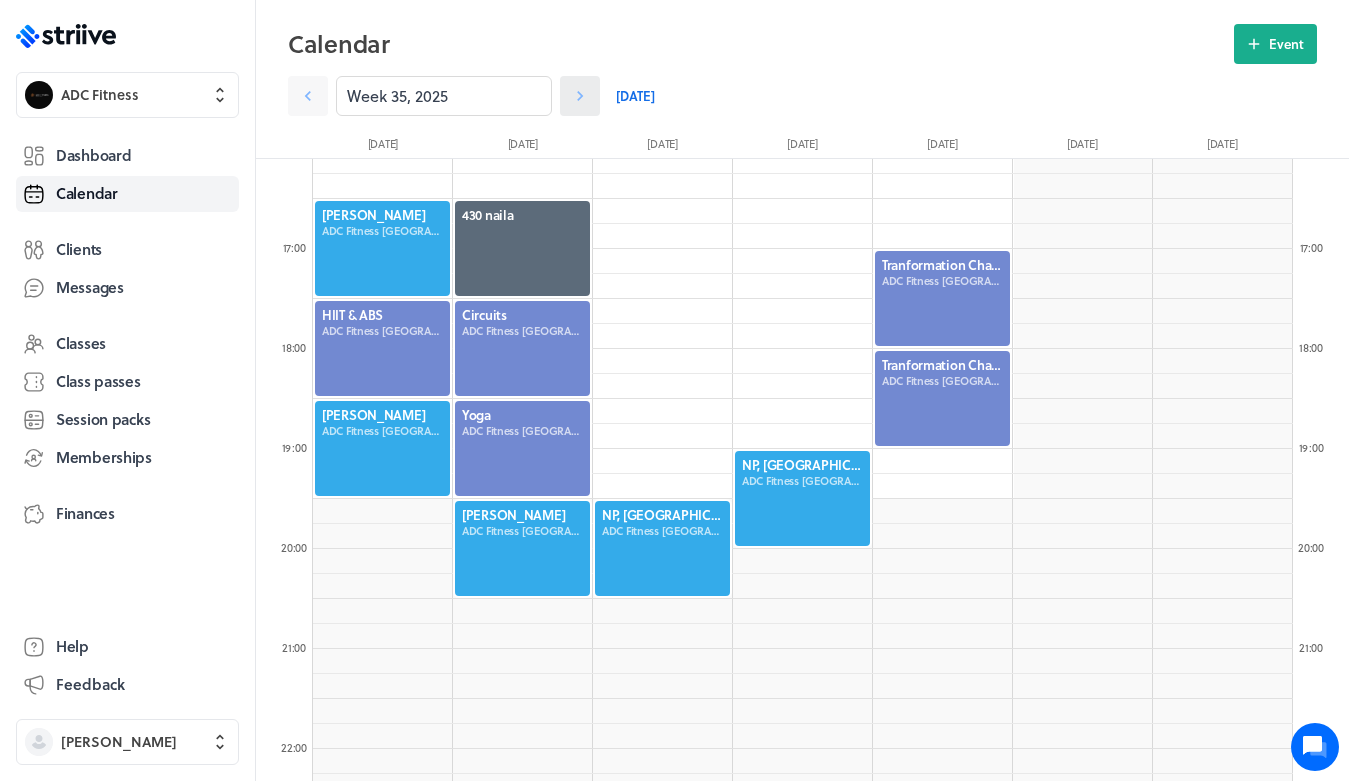 click 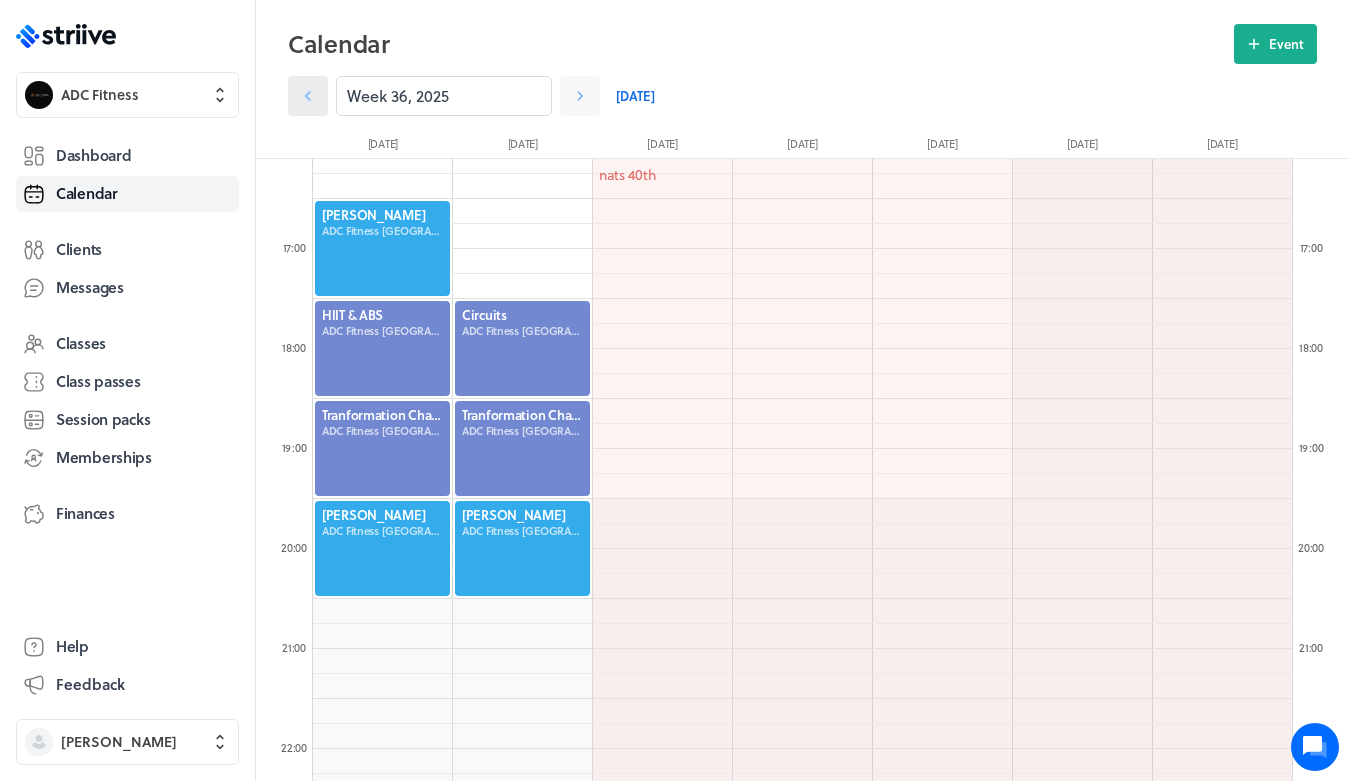 click 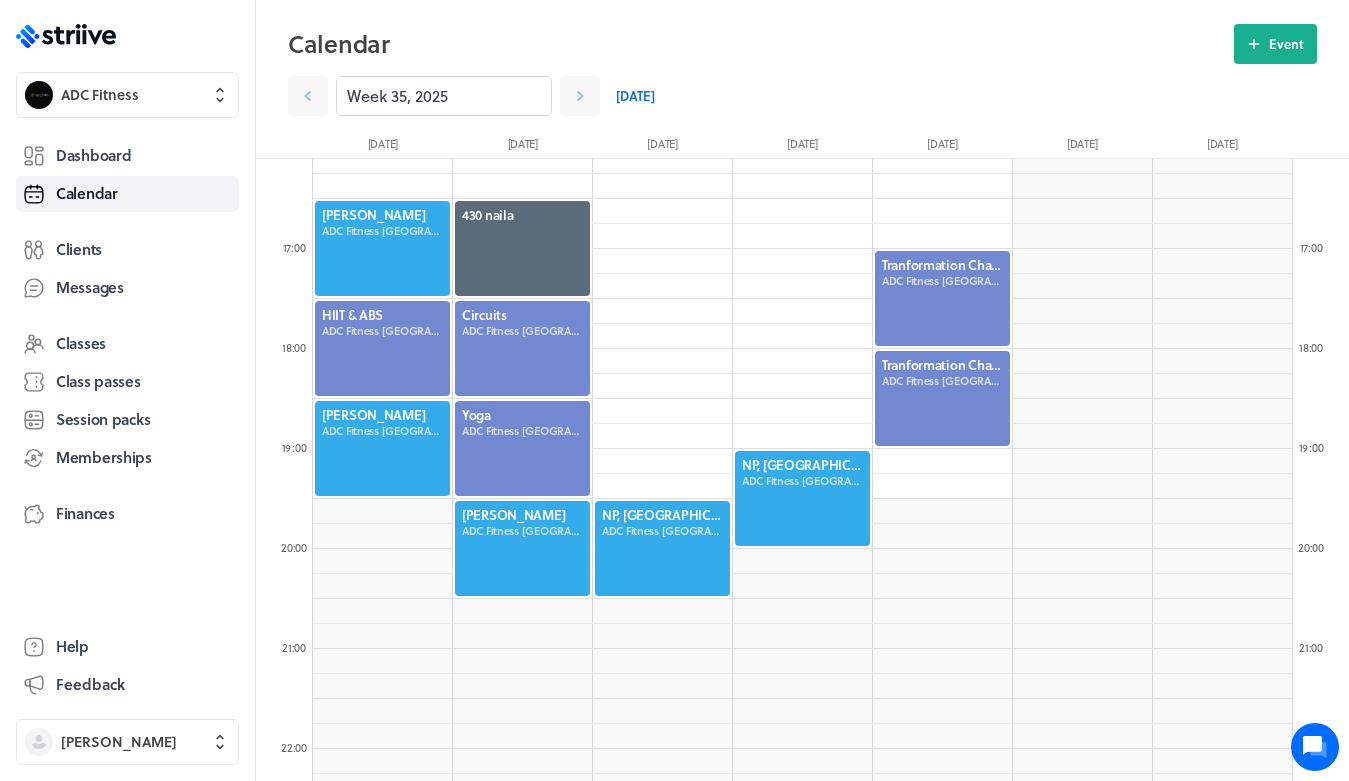 click at bounding box center [802, 498] 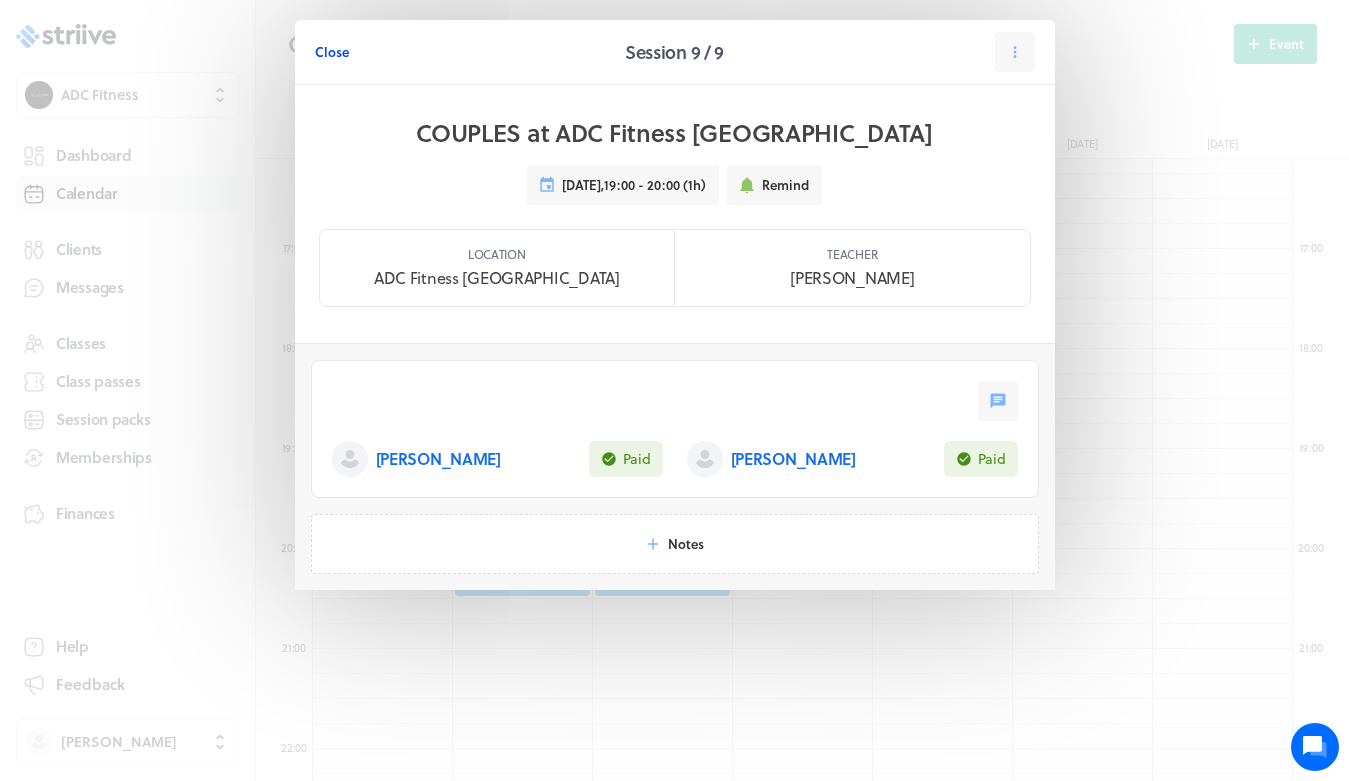 click on "Close" at bounding box center [332, 52] 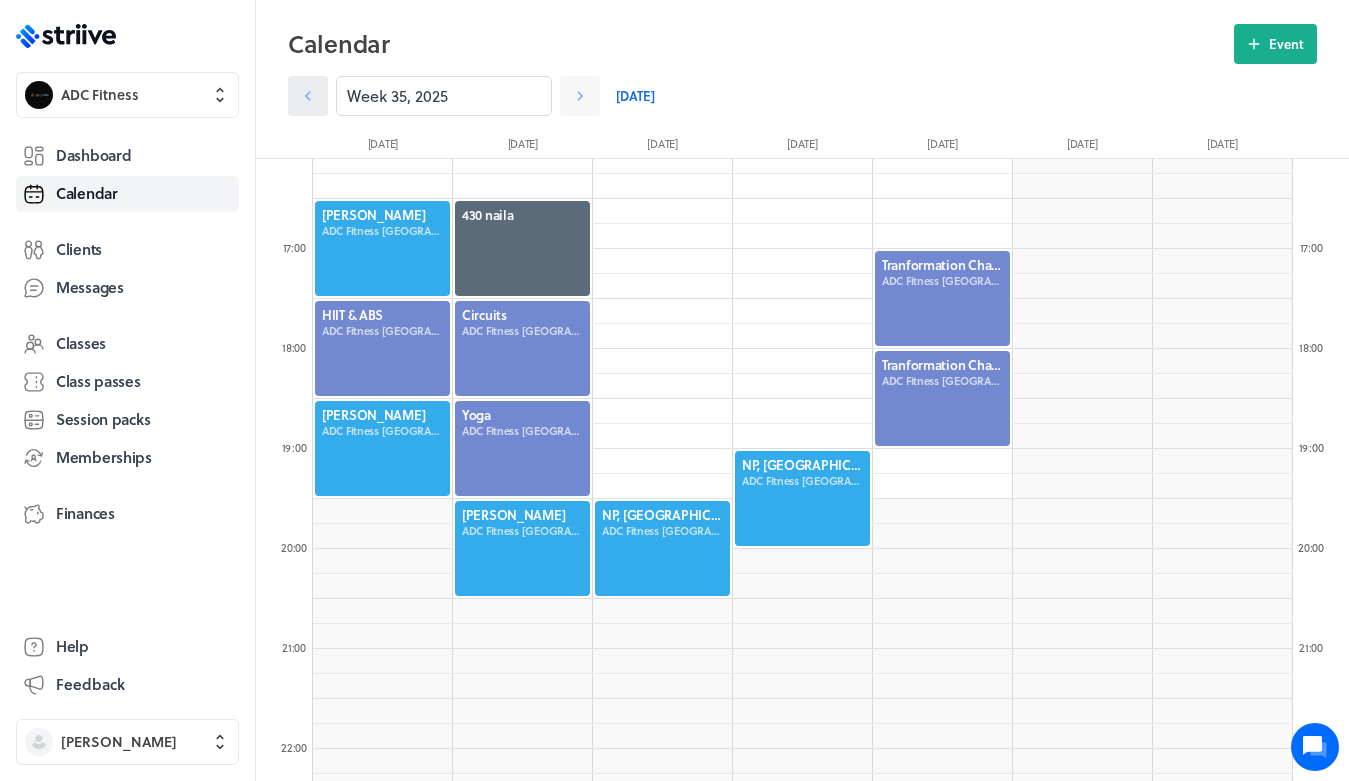 click 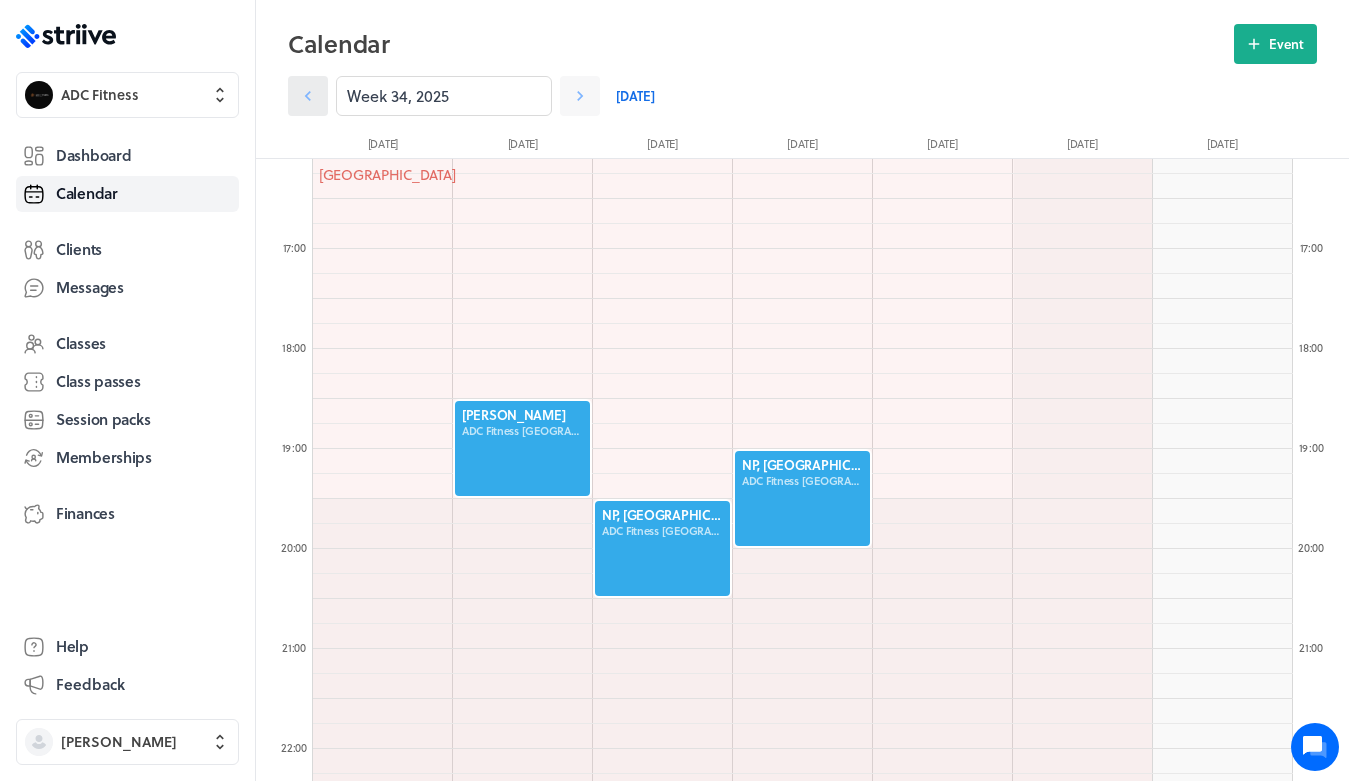 click 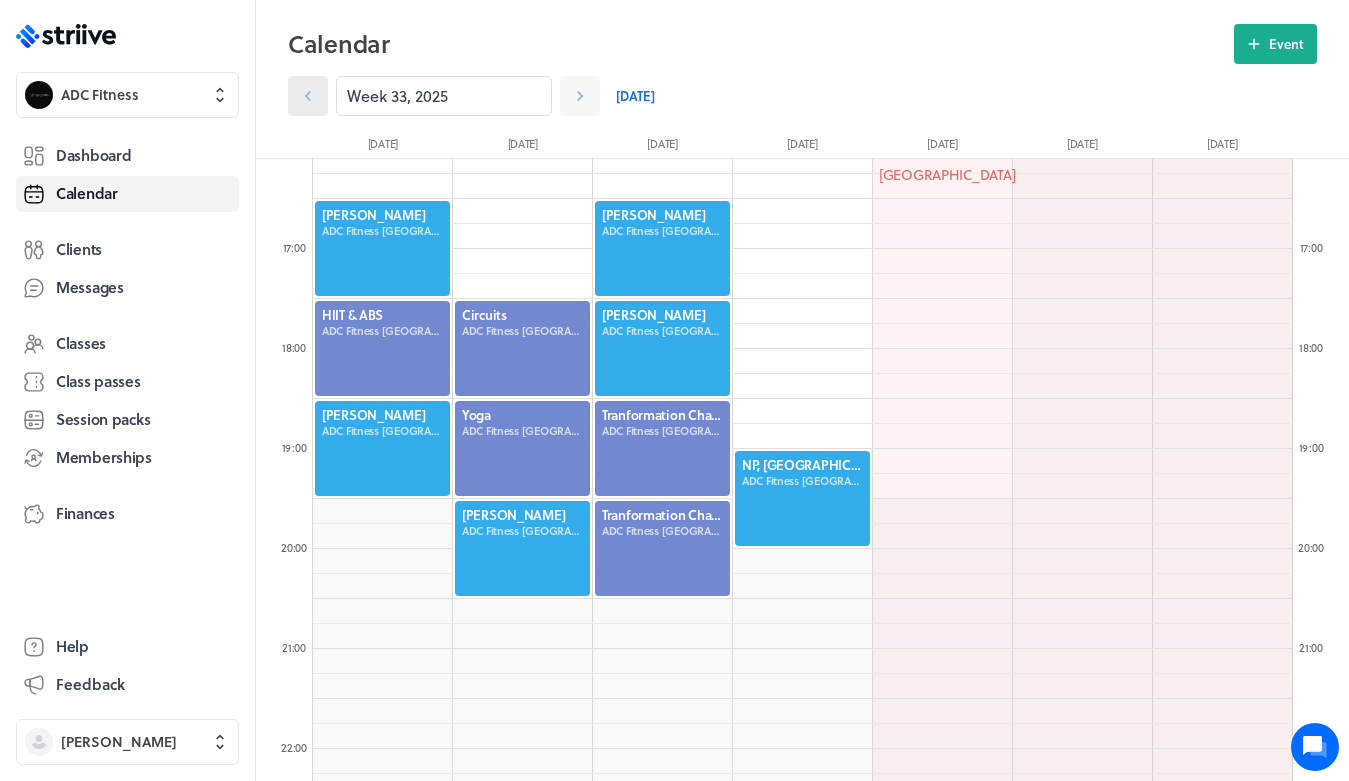 click 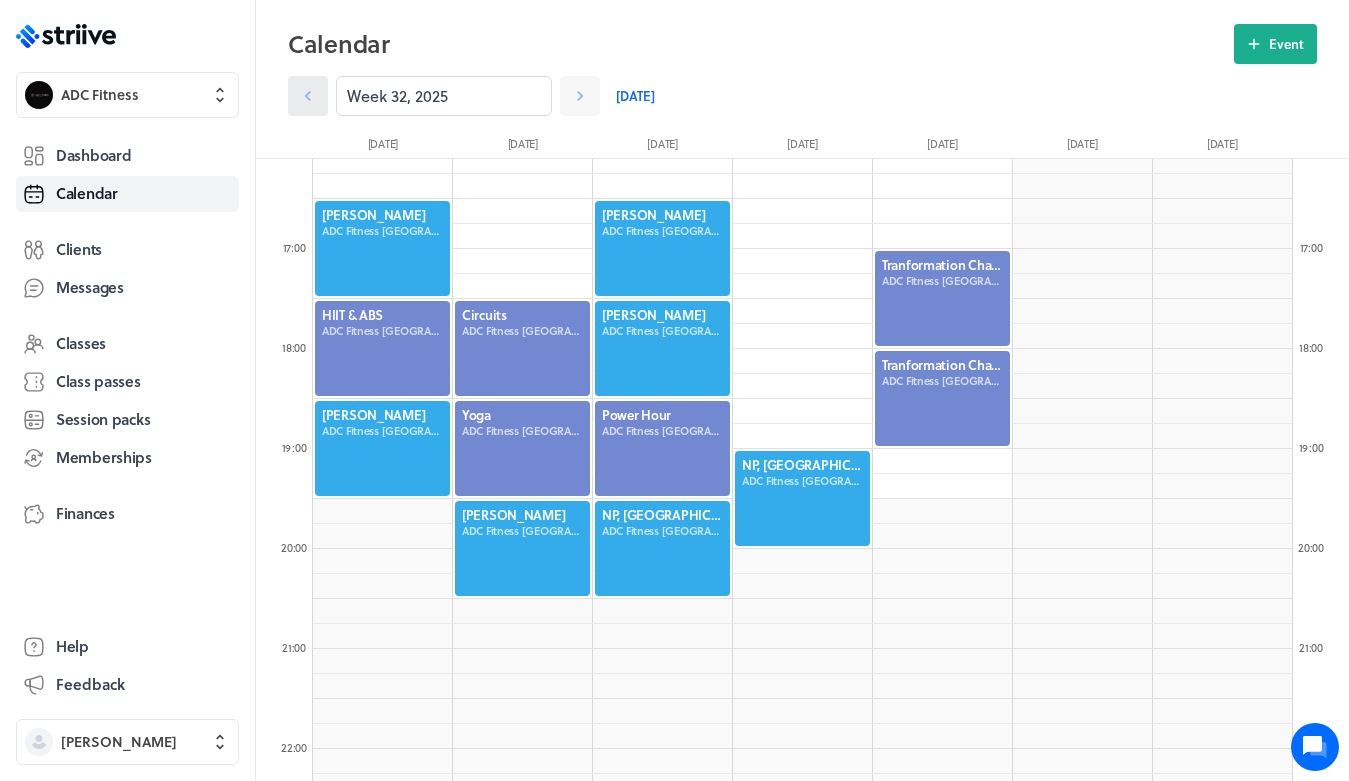 click 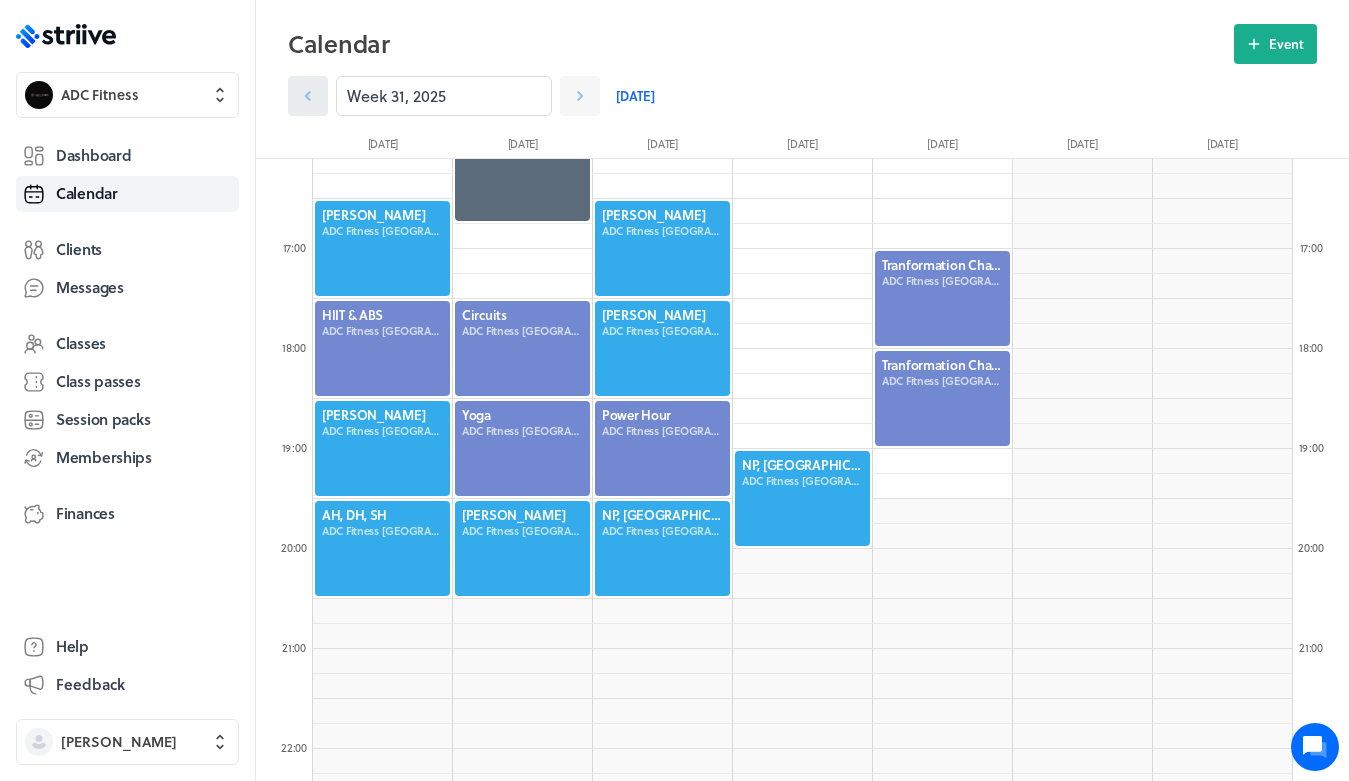 click 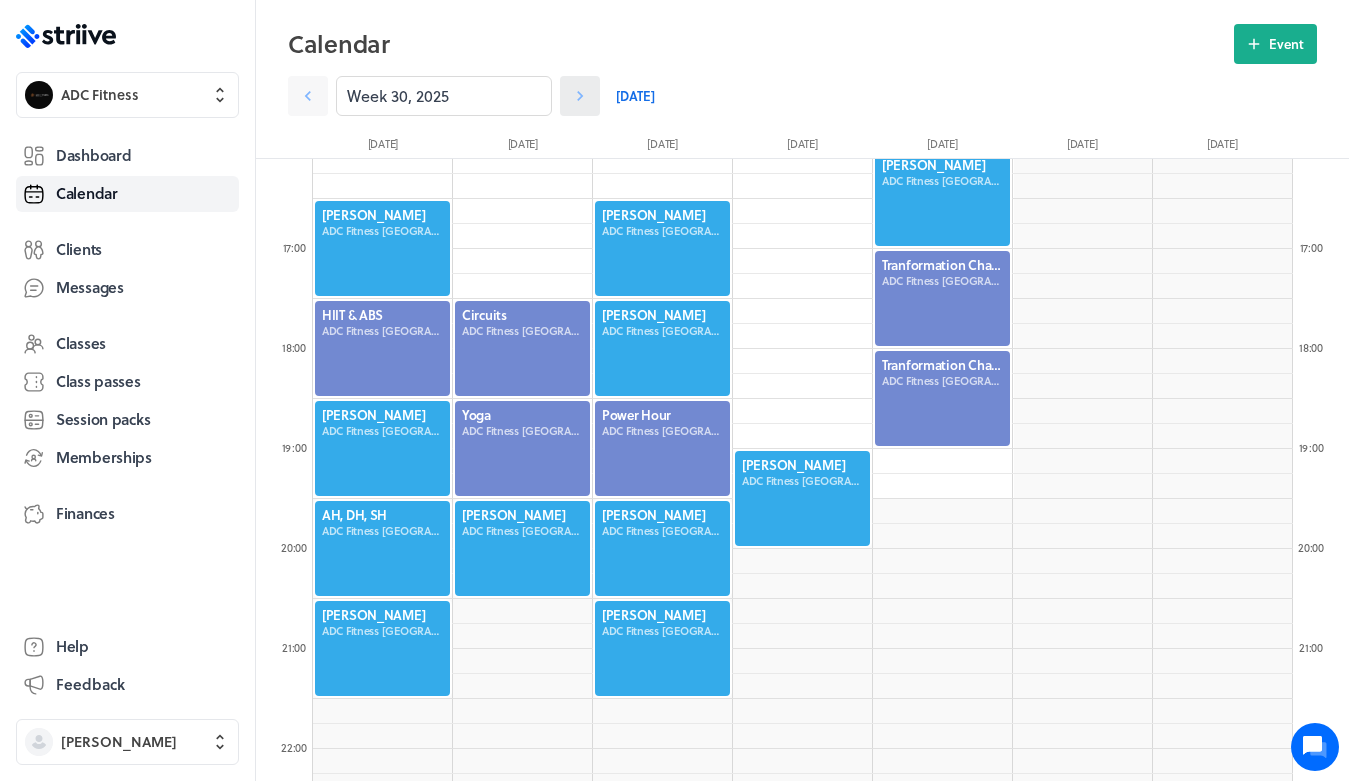 click 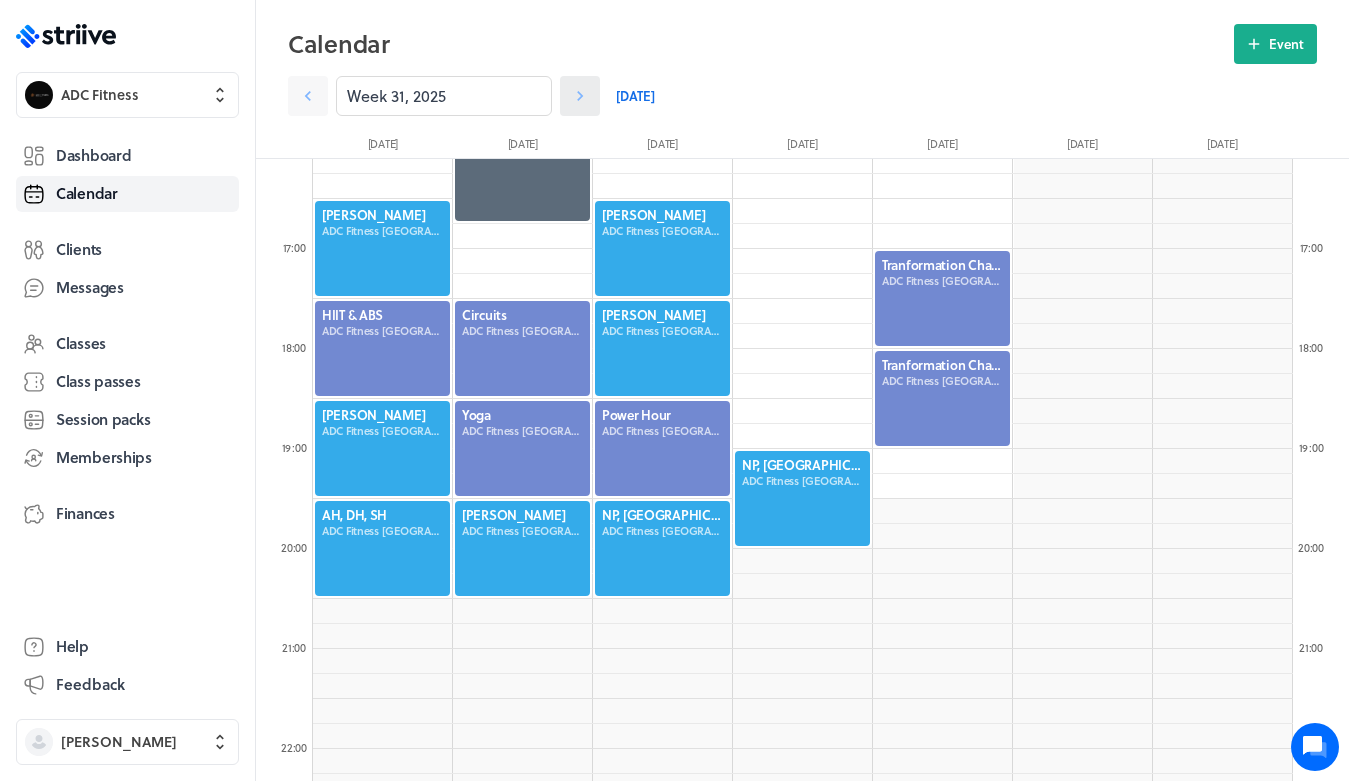 click 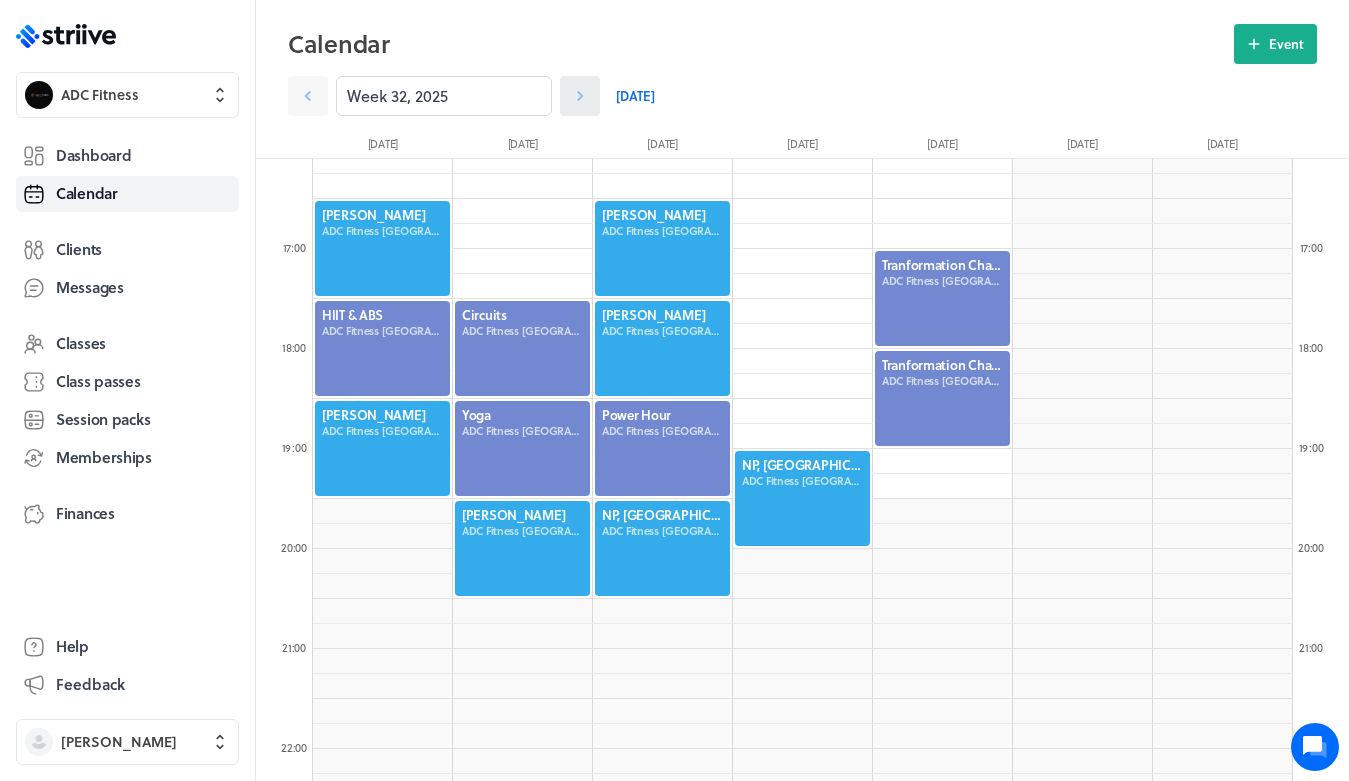 click 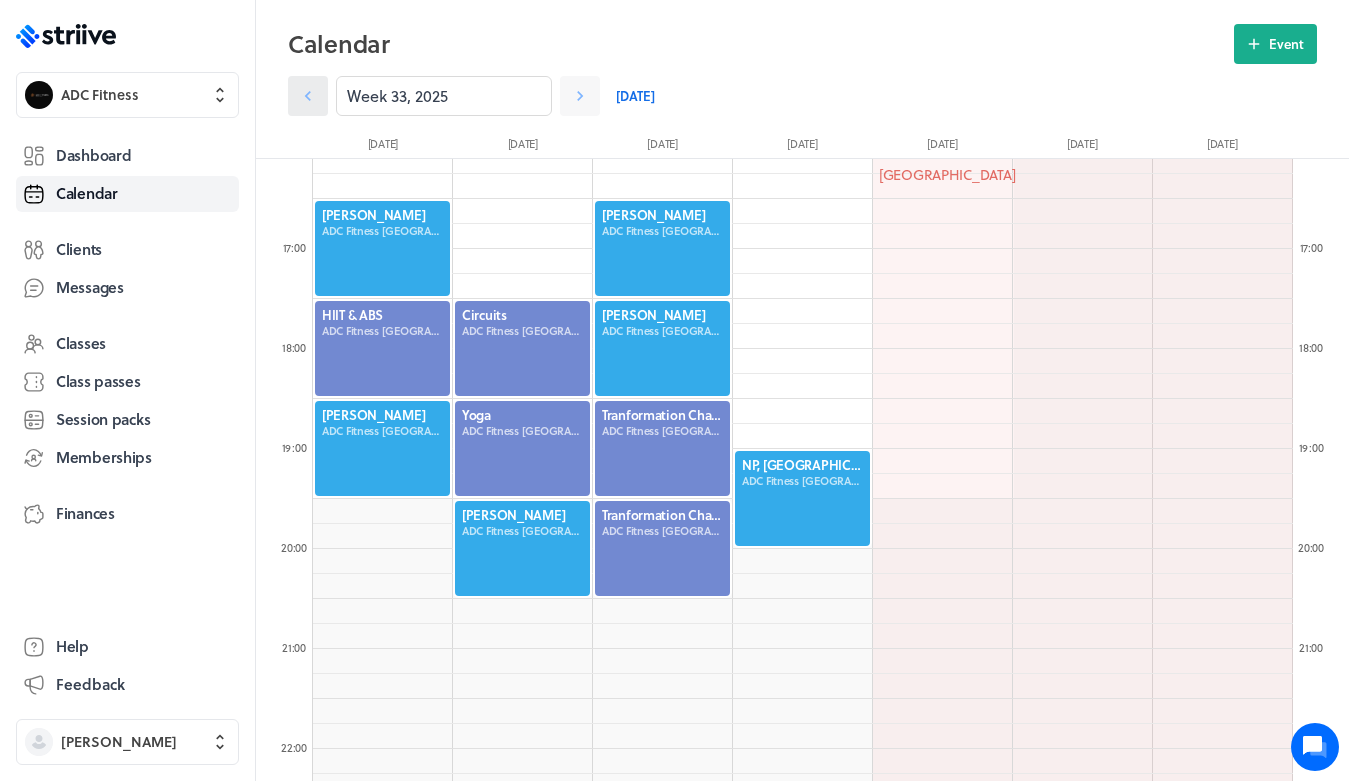 click 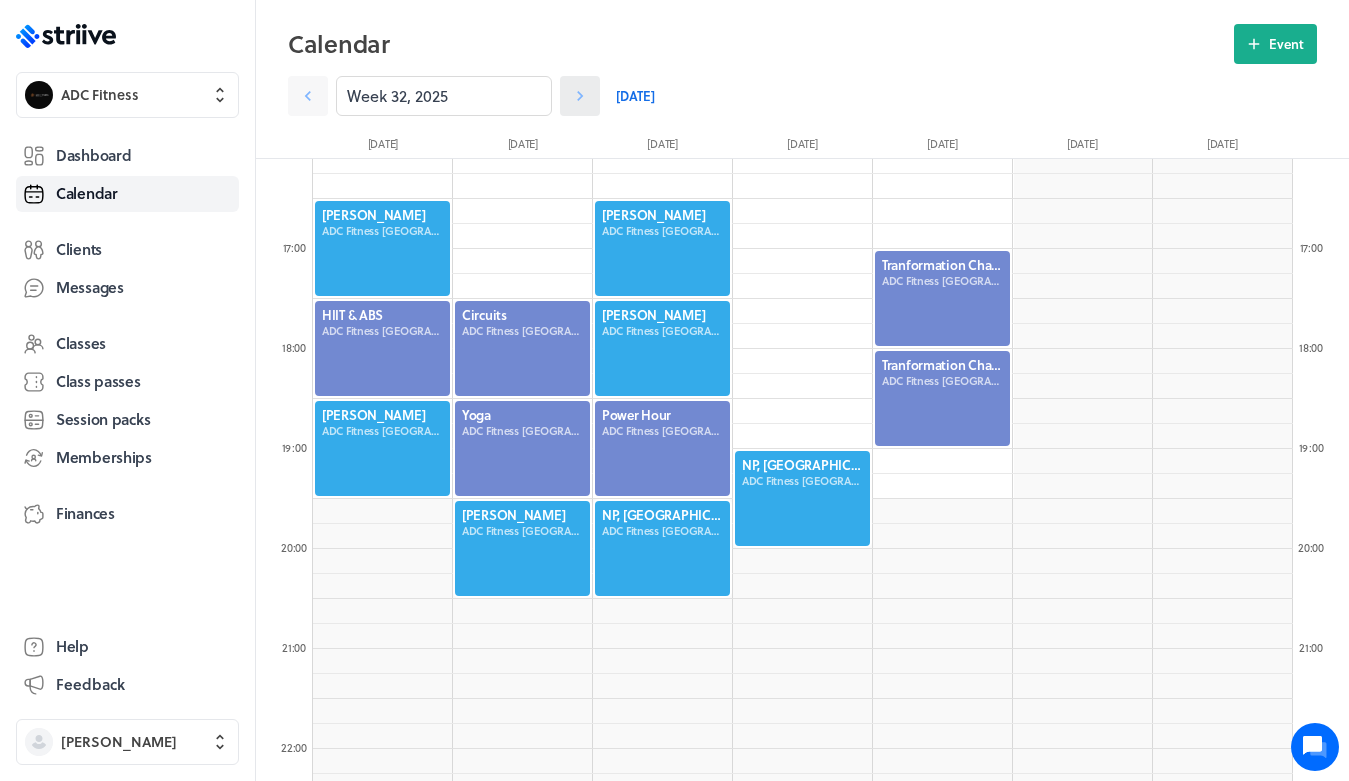 click 